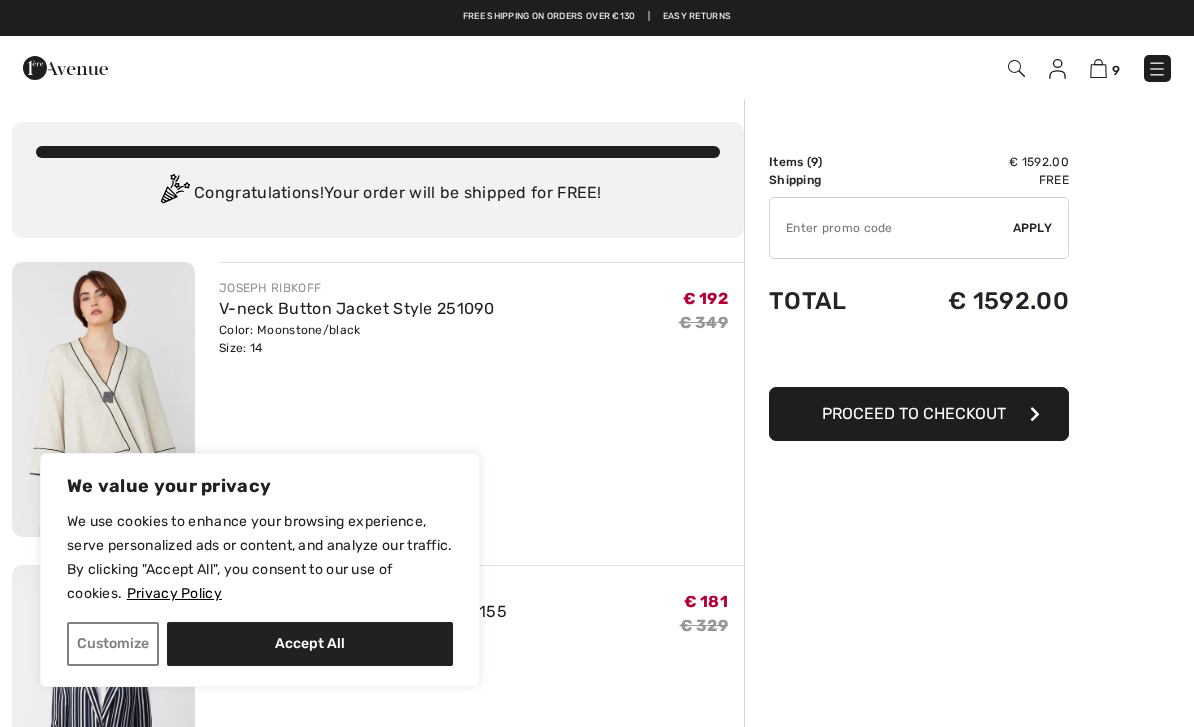 scroll, scrollTop: 0, scrollLeft: 0, axis: both 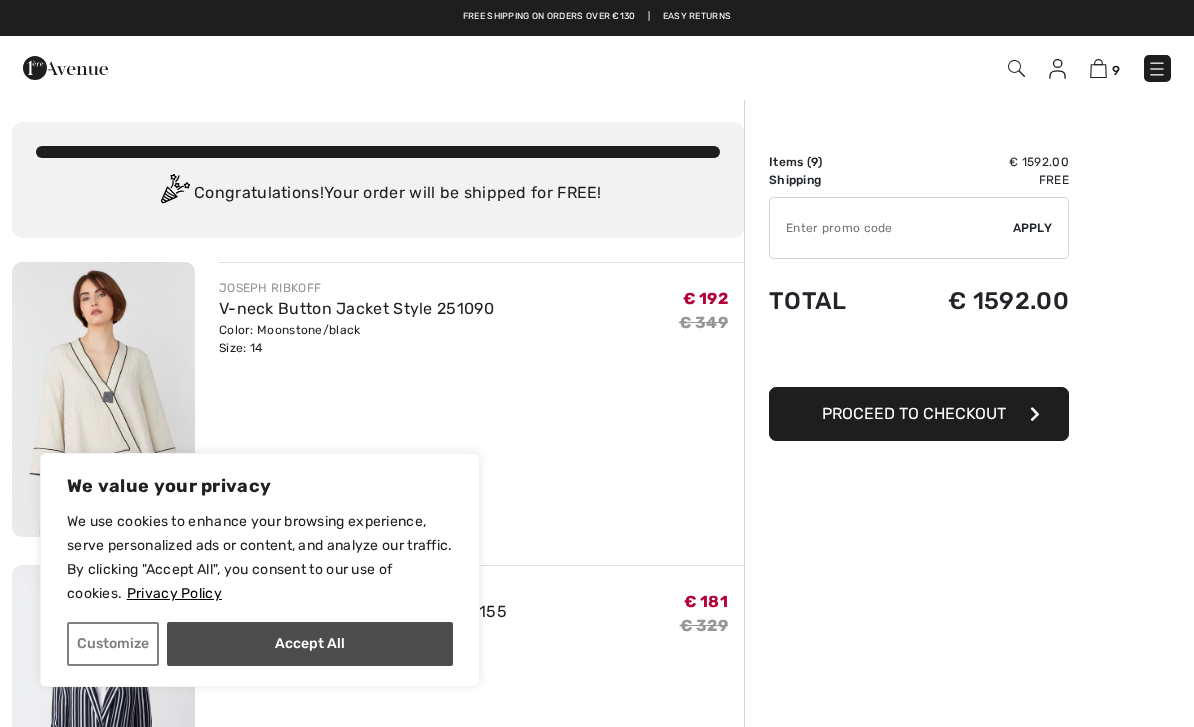 click on "Accept All" at bounding box center [310, 644] 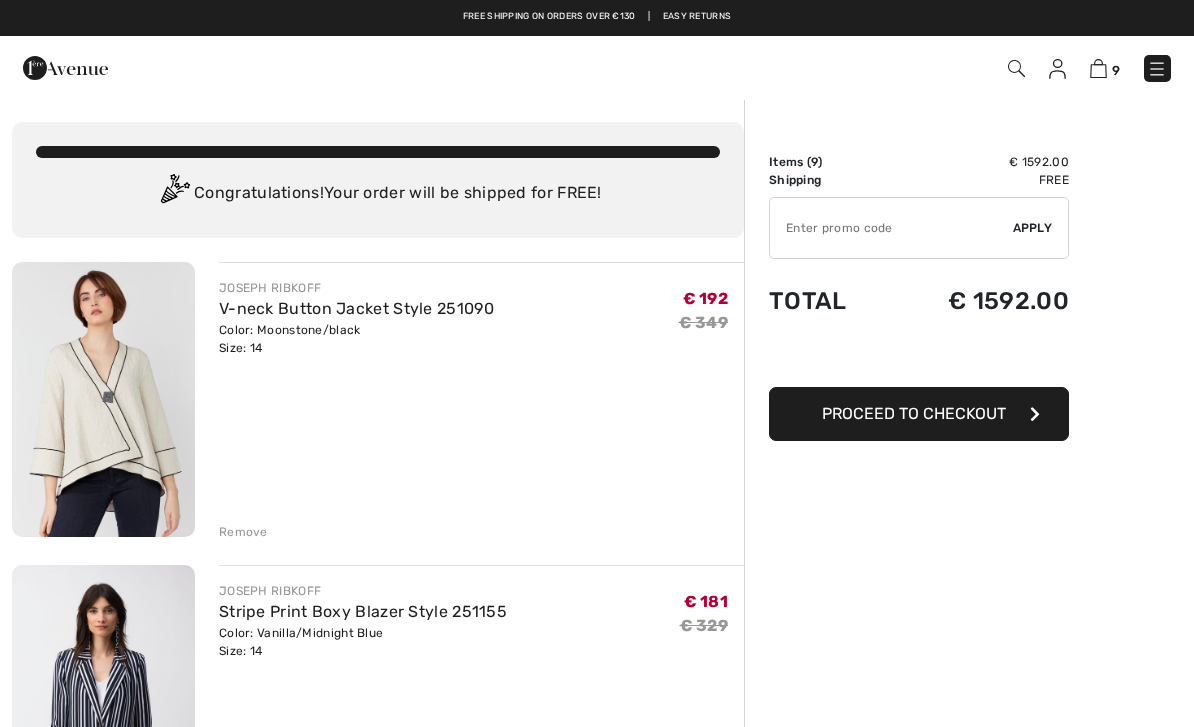 checkbox on "true" 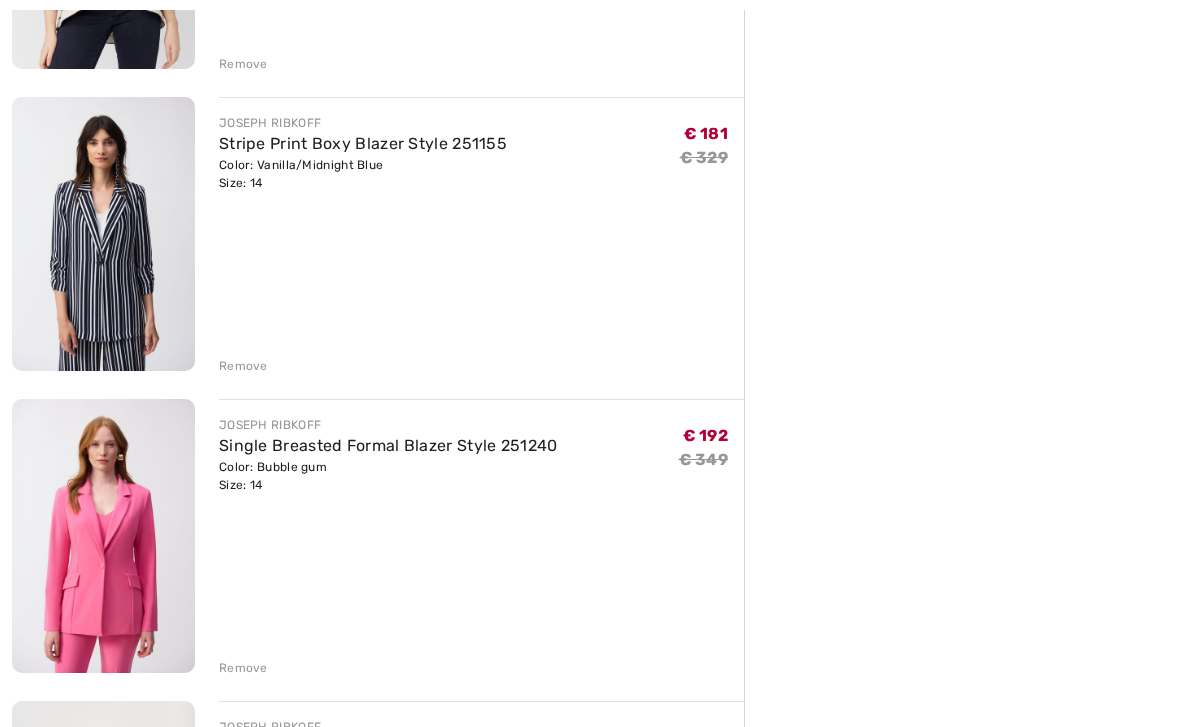 scroll, scrollTop: 468, scrollLeft: 0, axis: vertical 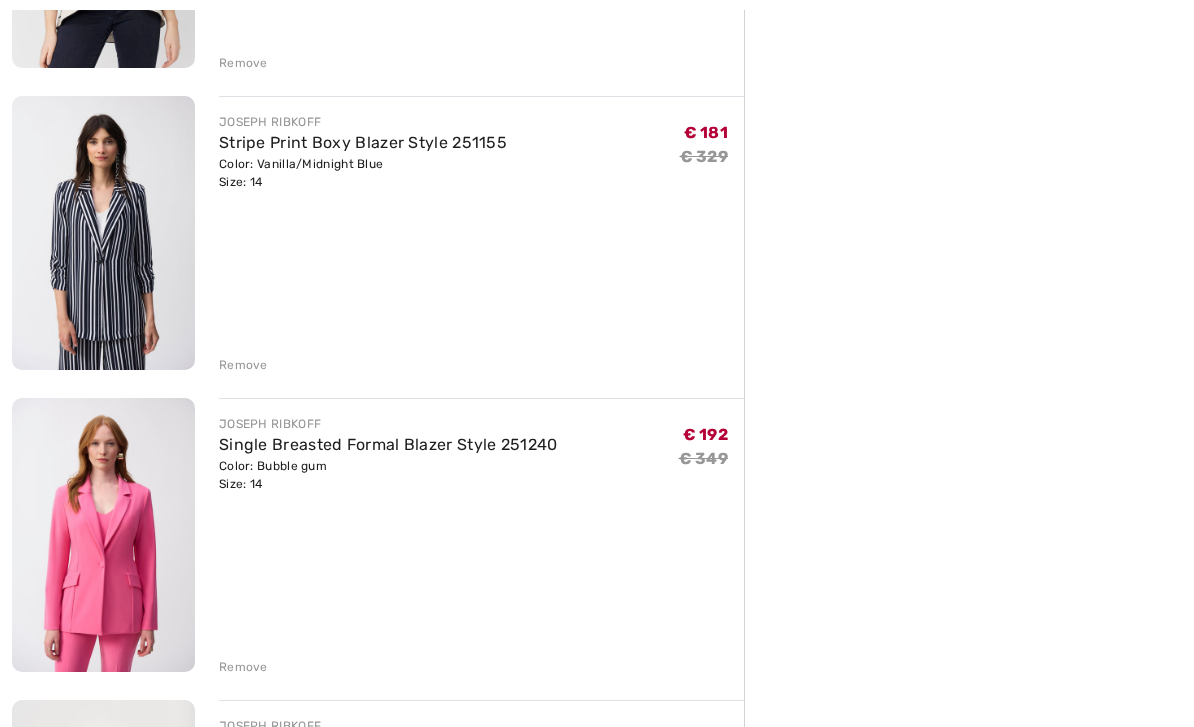 click on "Remove" at bounding box center [243, 668] 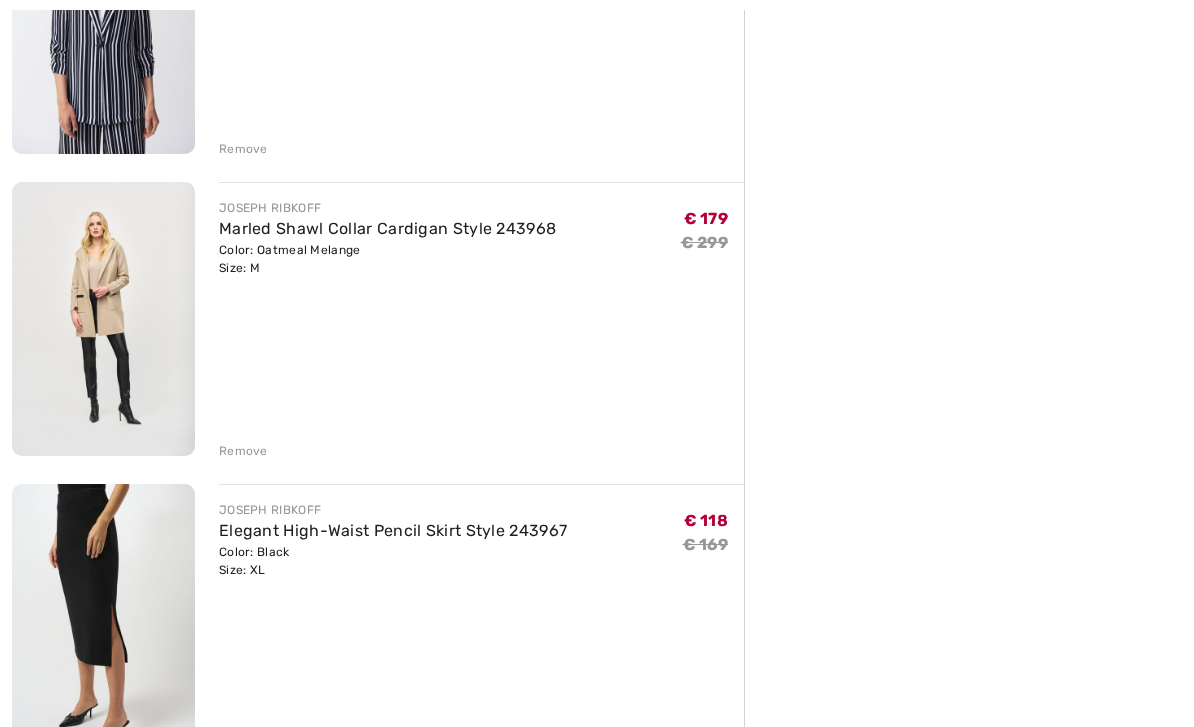 scroll, scrollTop: 692, scrollLeft: 0, axis: vertical 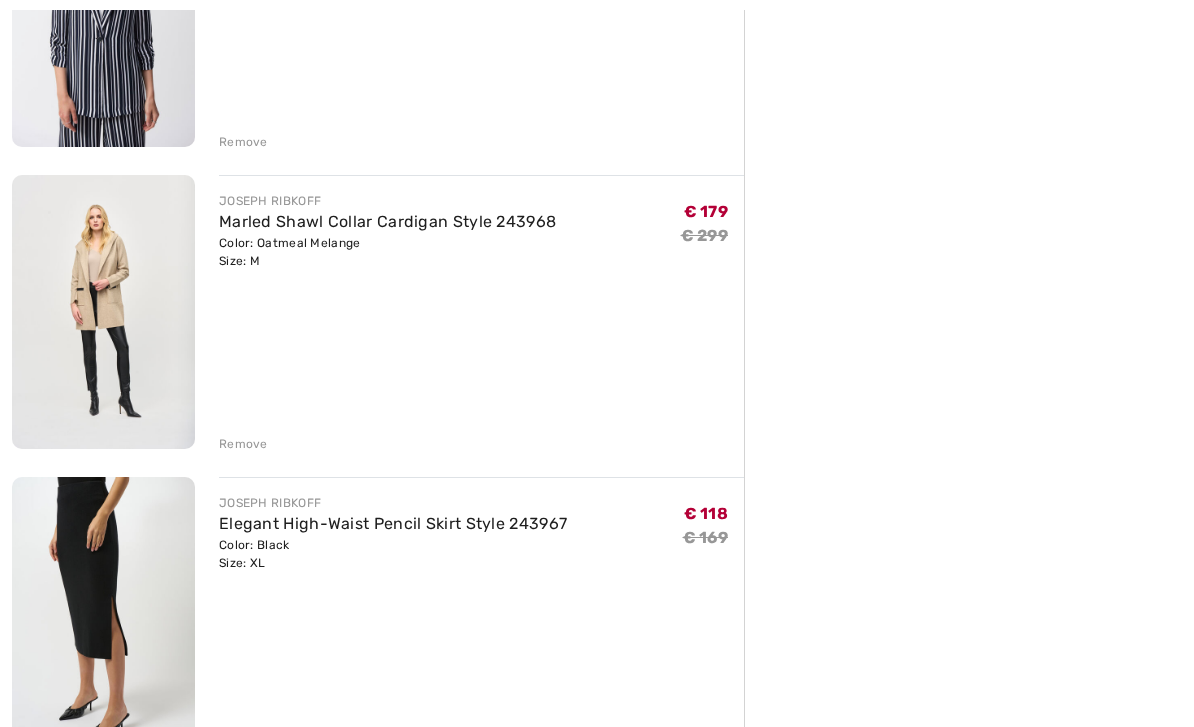click at bounding box center [103, 312] 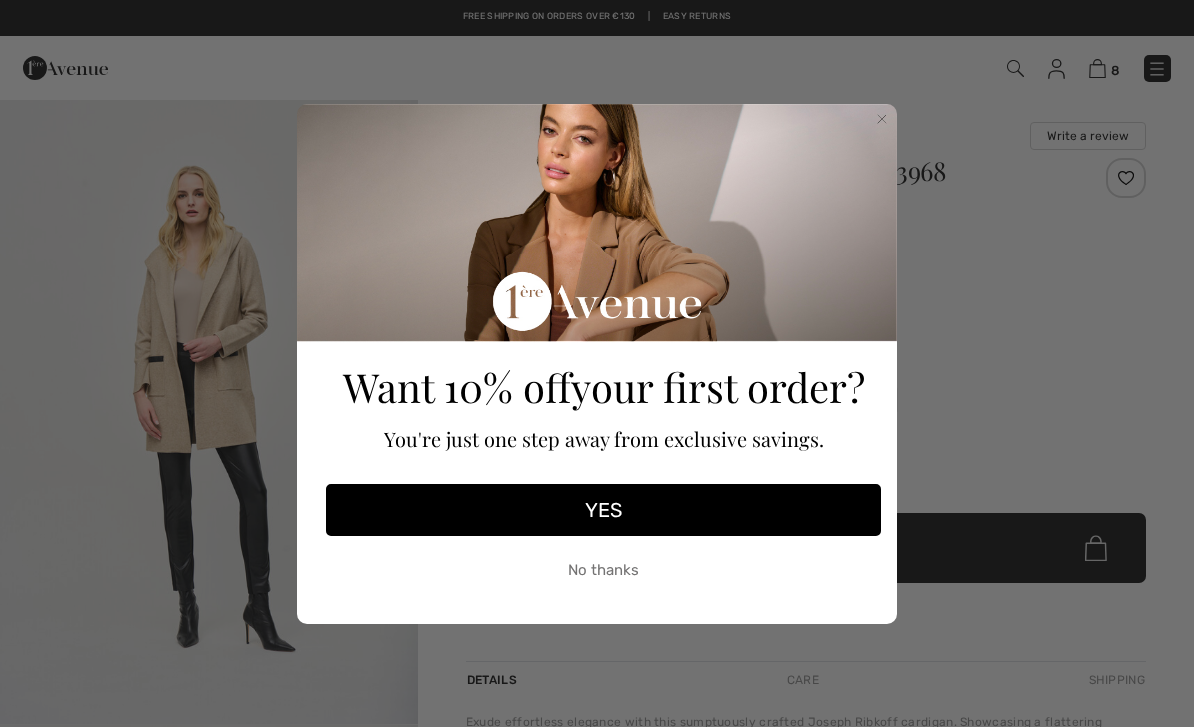 scroll, scrollTop: 0, scrollLeft: 0, axis: both 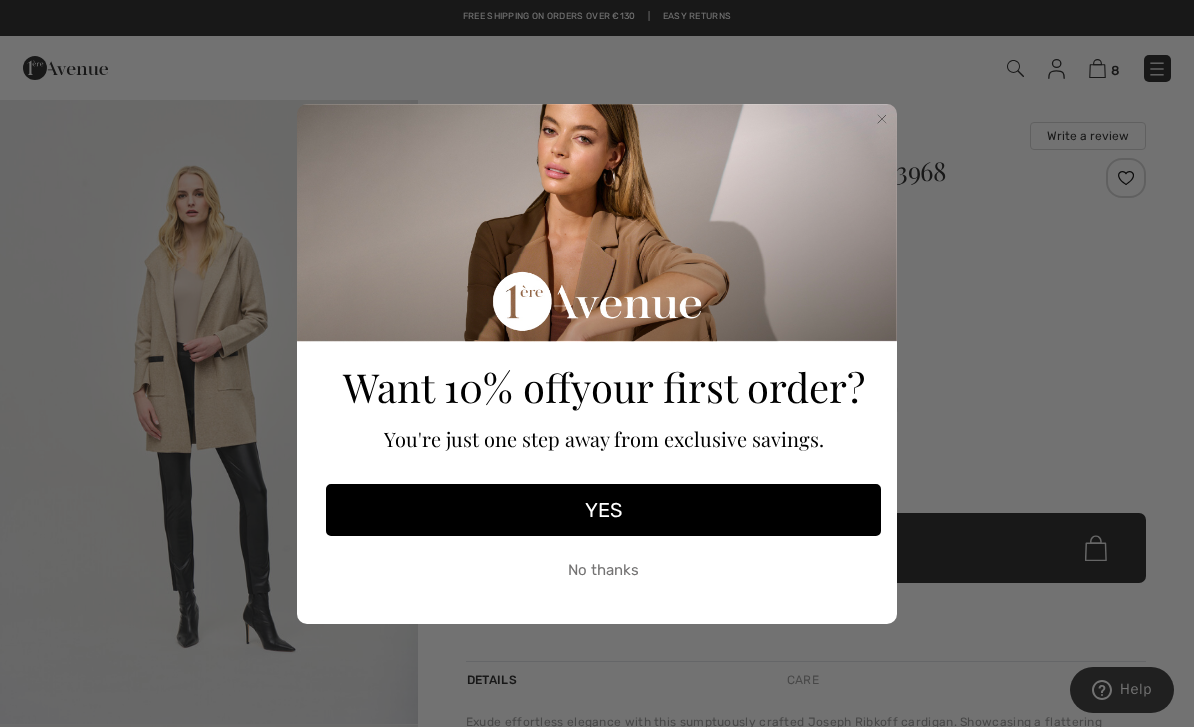 click on "No thanks" at bounding box center [603, 571] 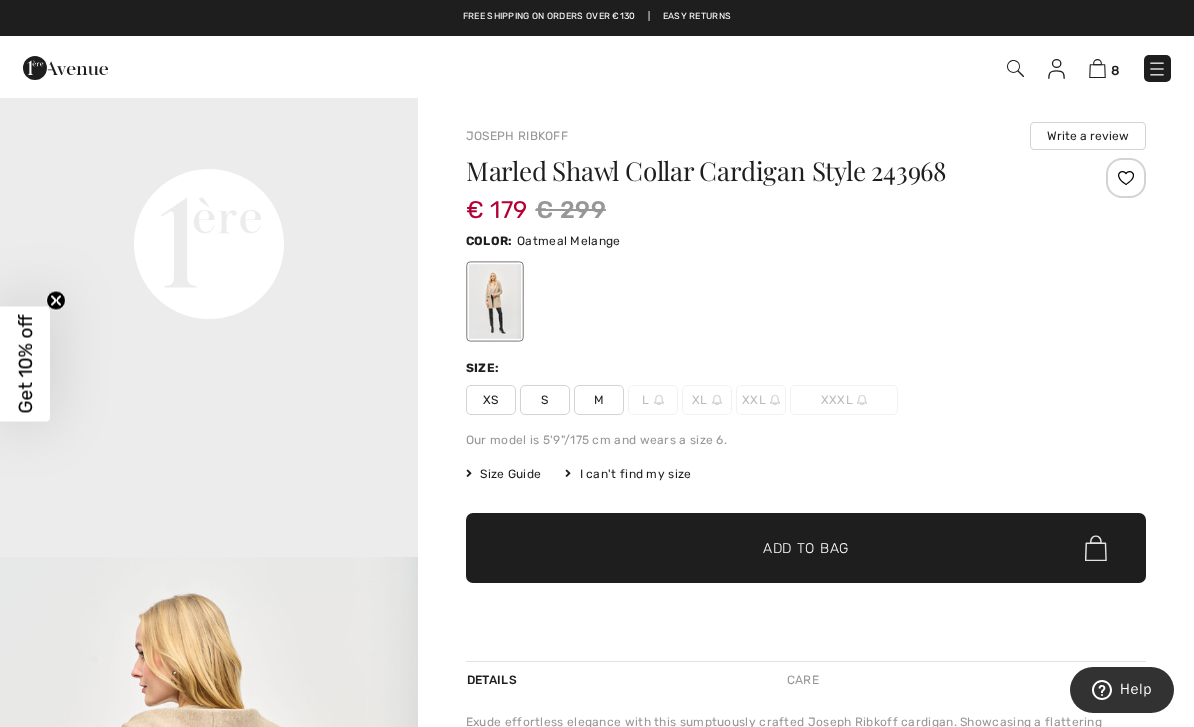 scroll, scrollTop: 1424, scrollLeft: 0, axis: vertical 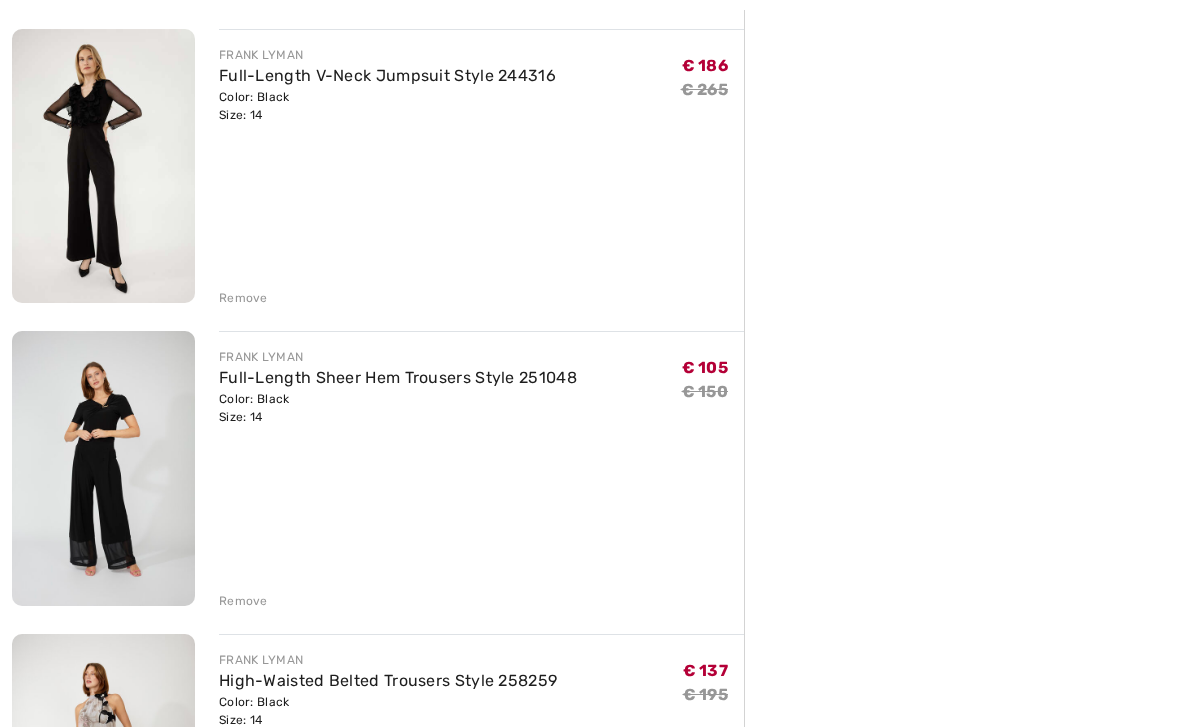 click at bounding box center [103, 167] 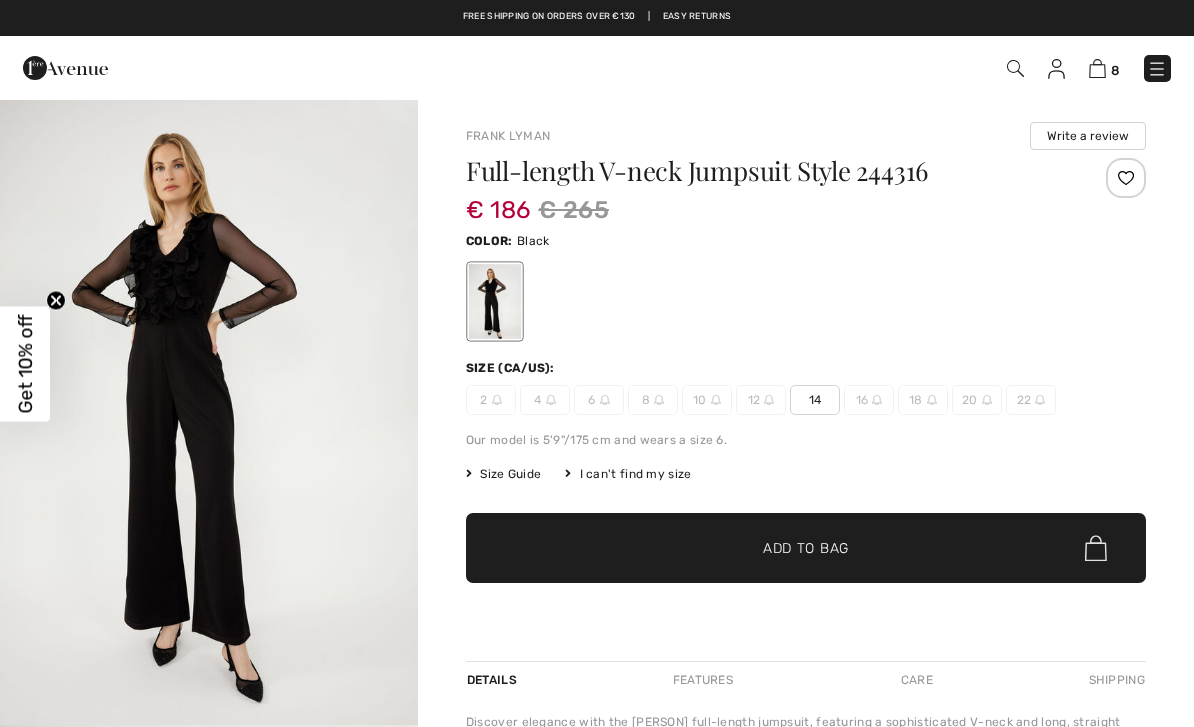 scroll, scrollTop: 0, scrollLeft: 0, axis: both 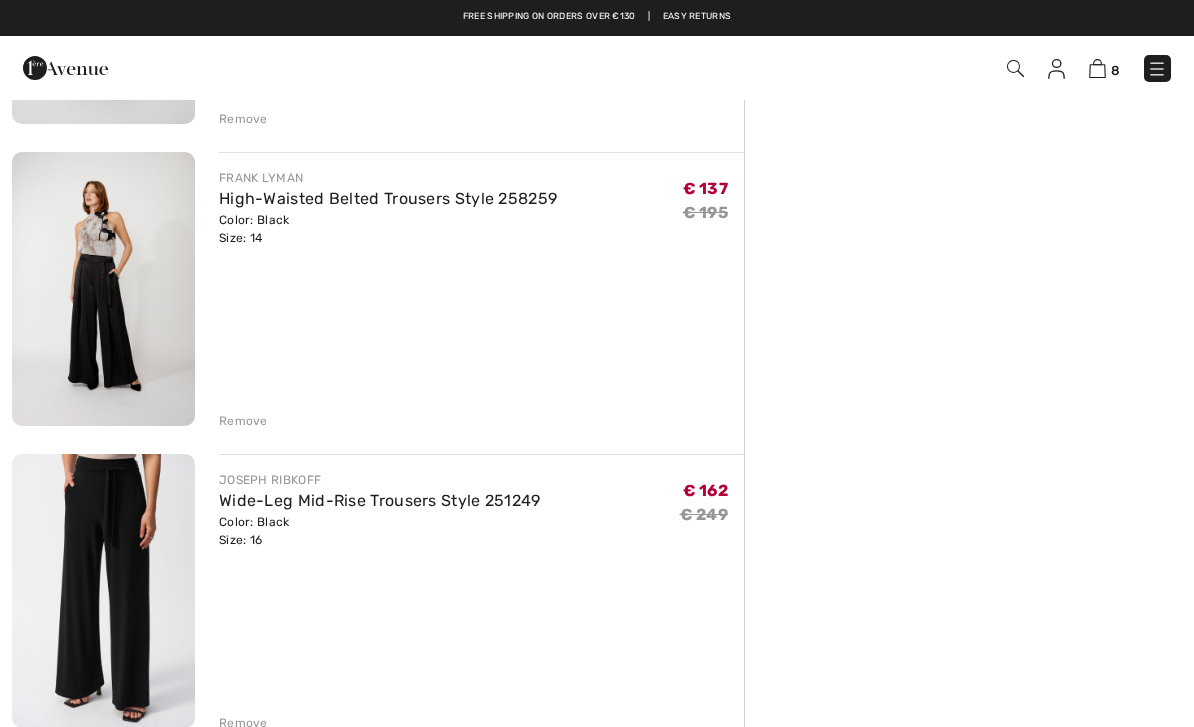 click on "Remove" at bounding box center (243, 723) 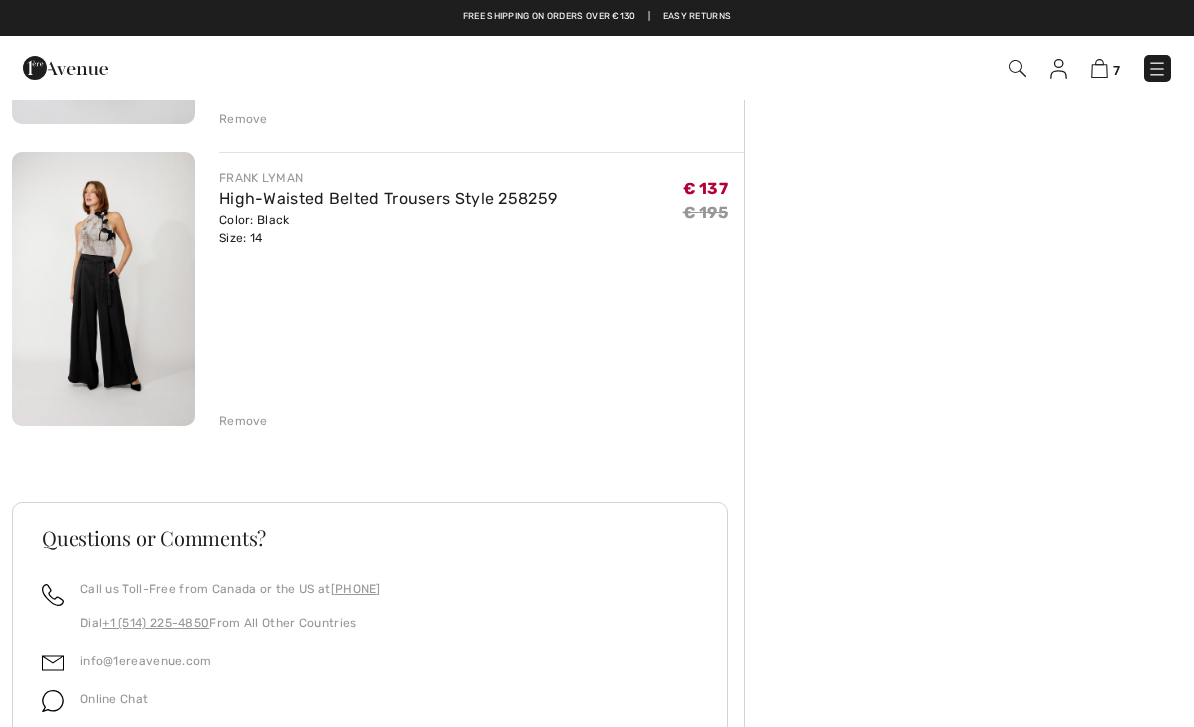 click at bounding box center (103, 289) 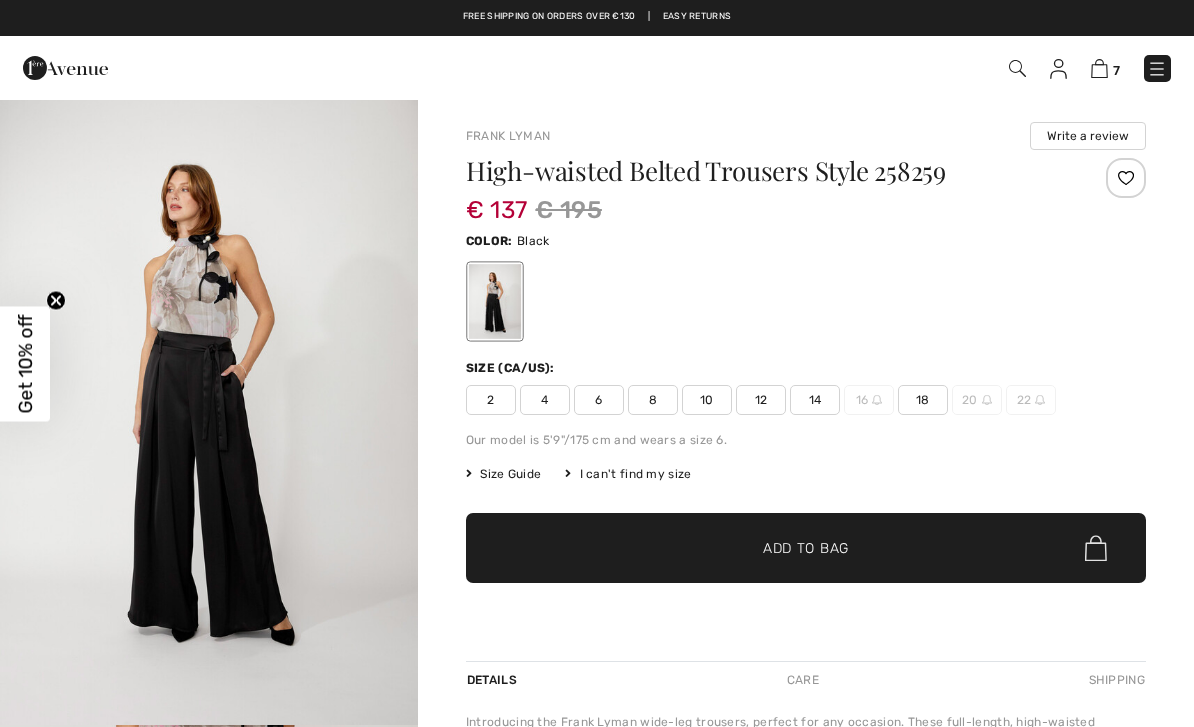 scroll, scrollTop: 0, scrollLeft: 0, axis: both 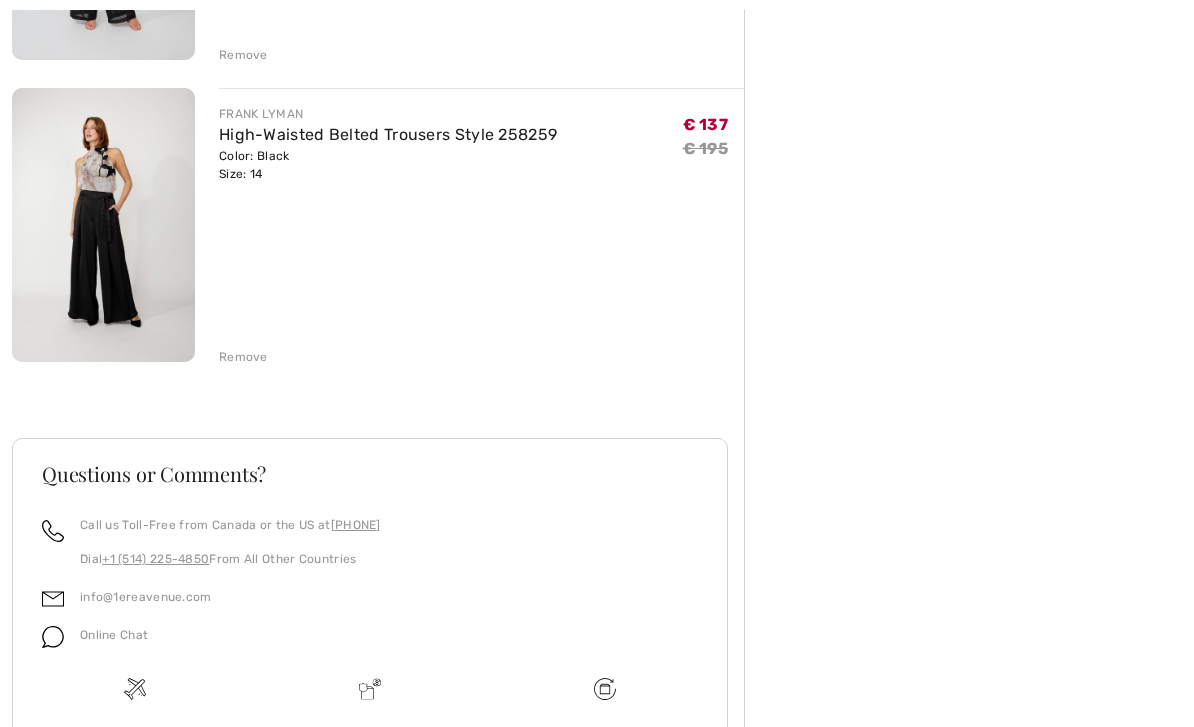 click at bounding box center (103, 225) 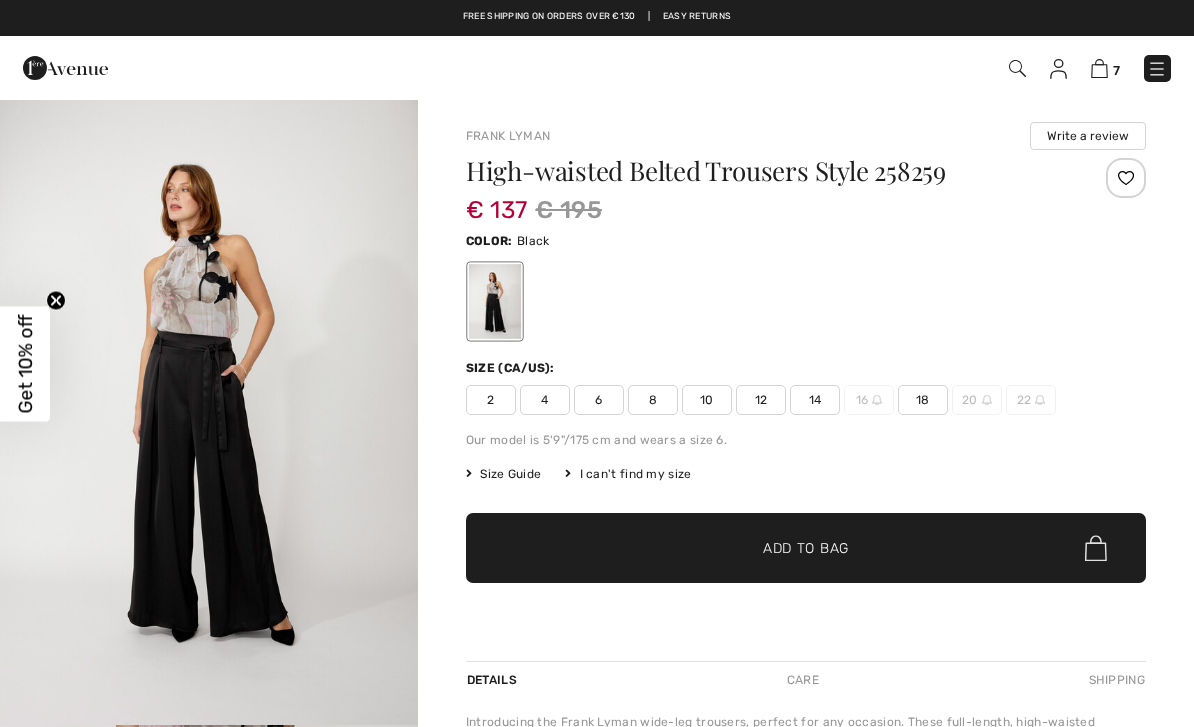 scroll, scrollTop: 283, scrollLeft: 126, axis: both 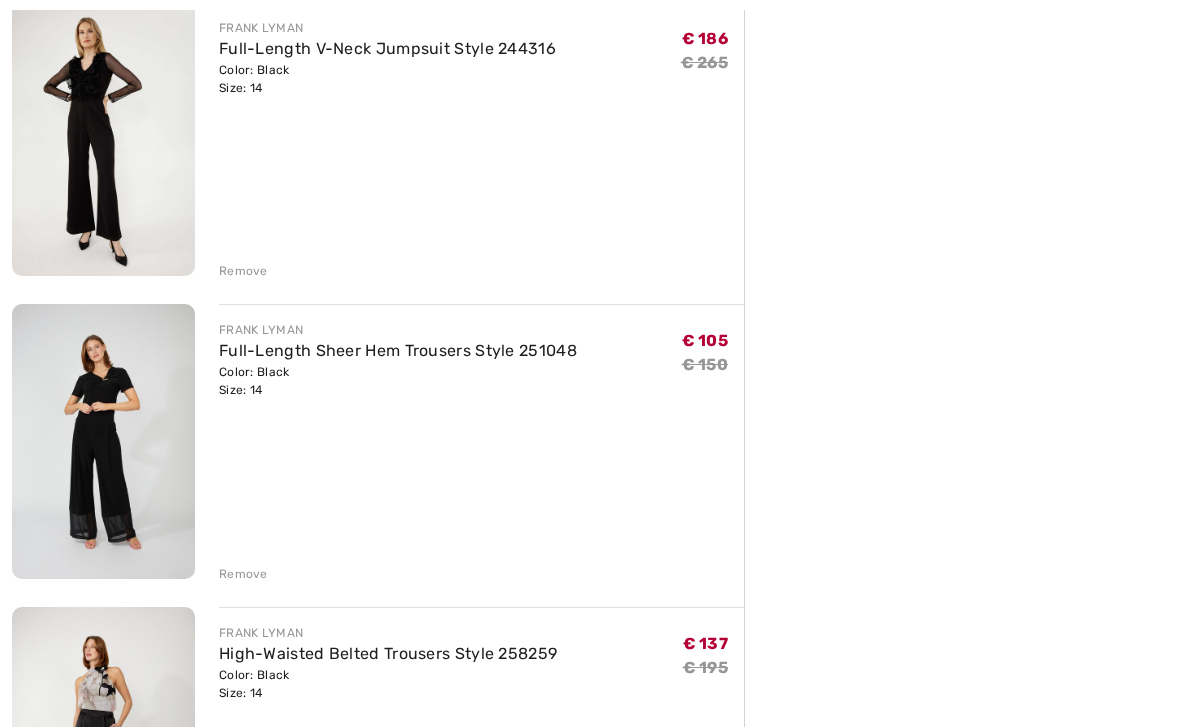 click at bounding box center (103, 441) 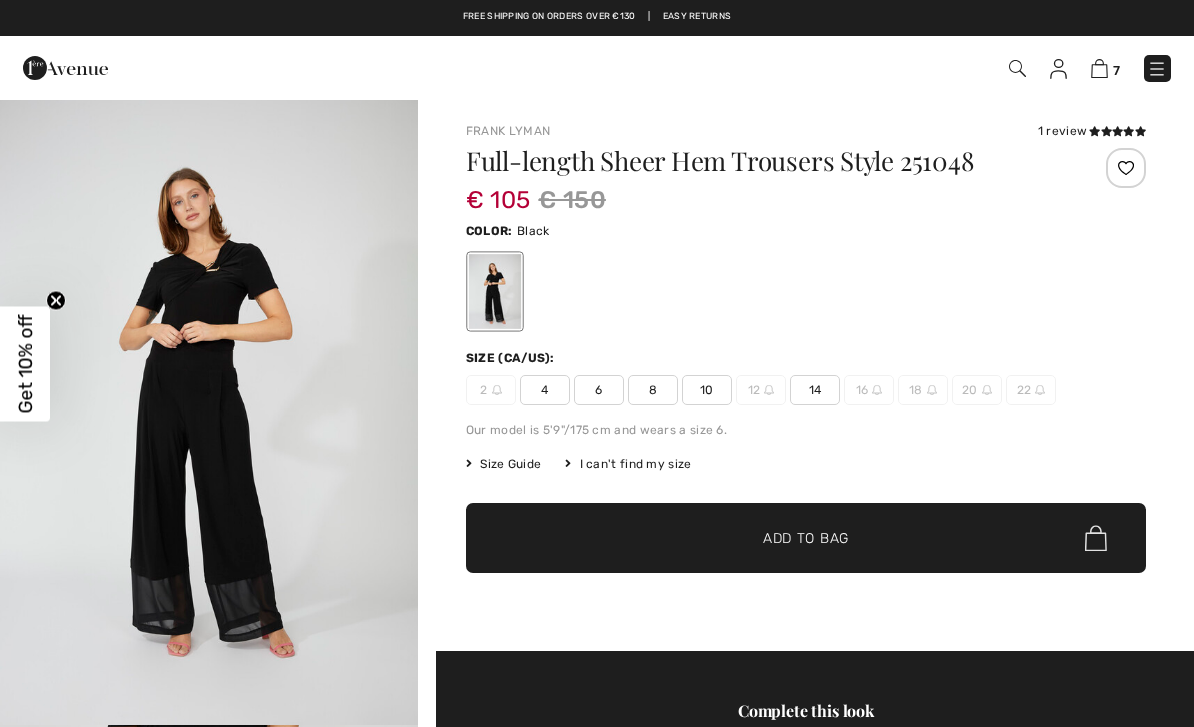 scroll, scrollTop: 0, scrollLeft: 0, axis: both 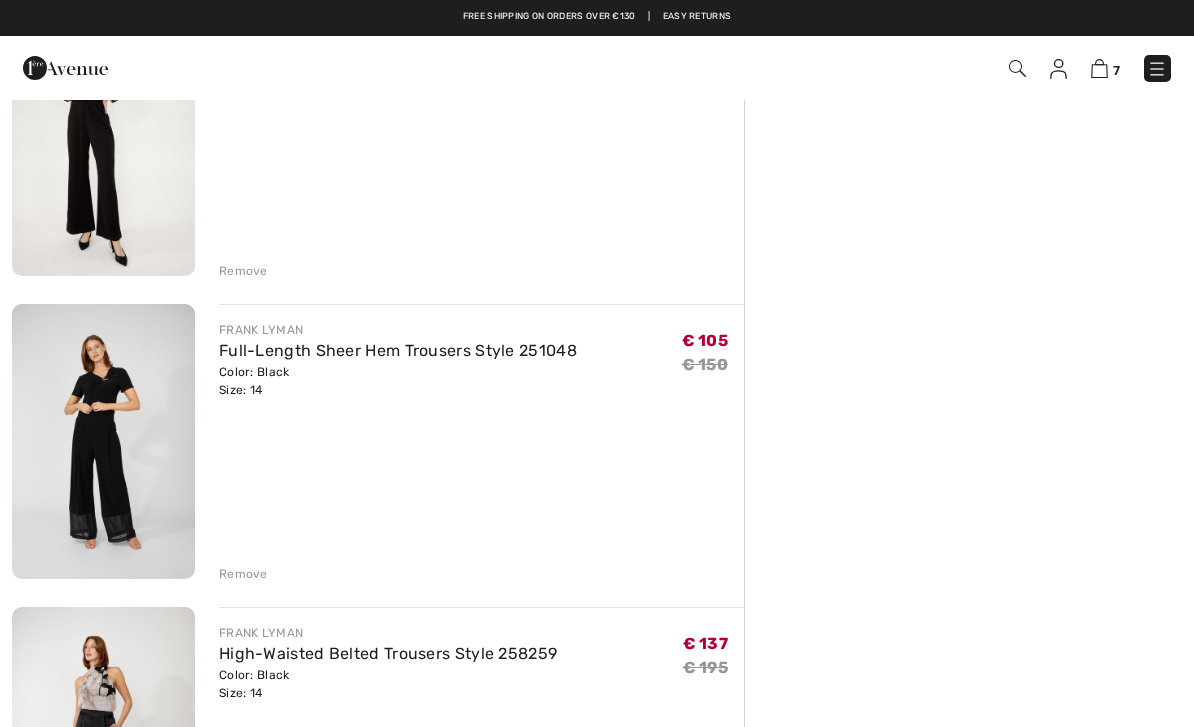 click on "Remove" at bounding box center [243, 574] 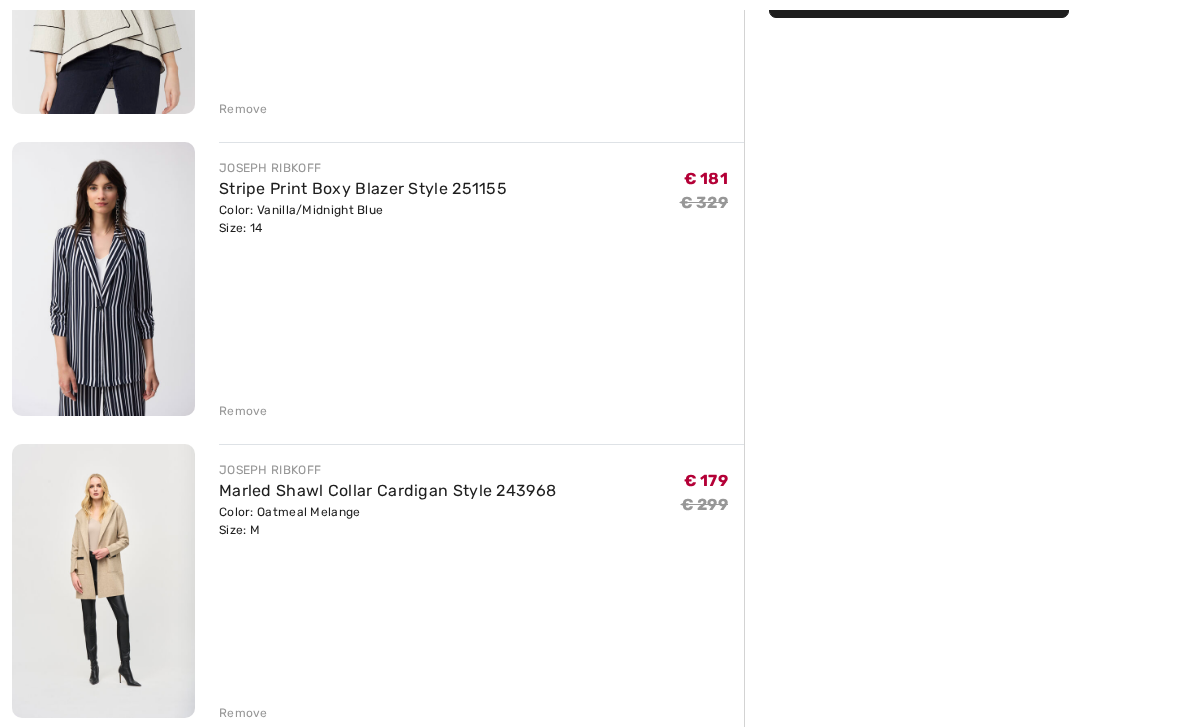 scroll, scrollTop: 424, scrollLeft: 0, axis: vertical 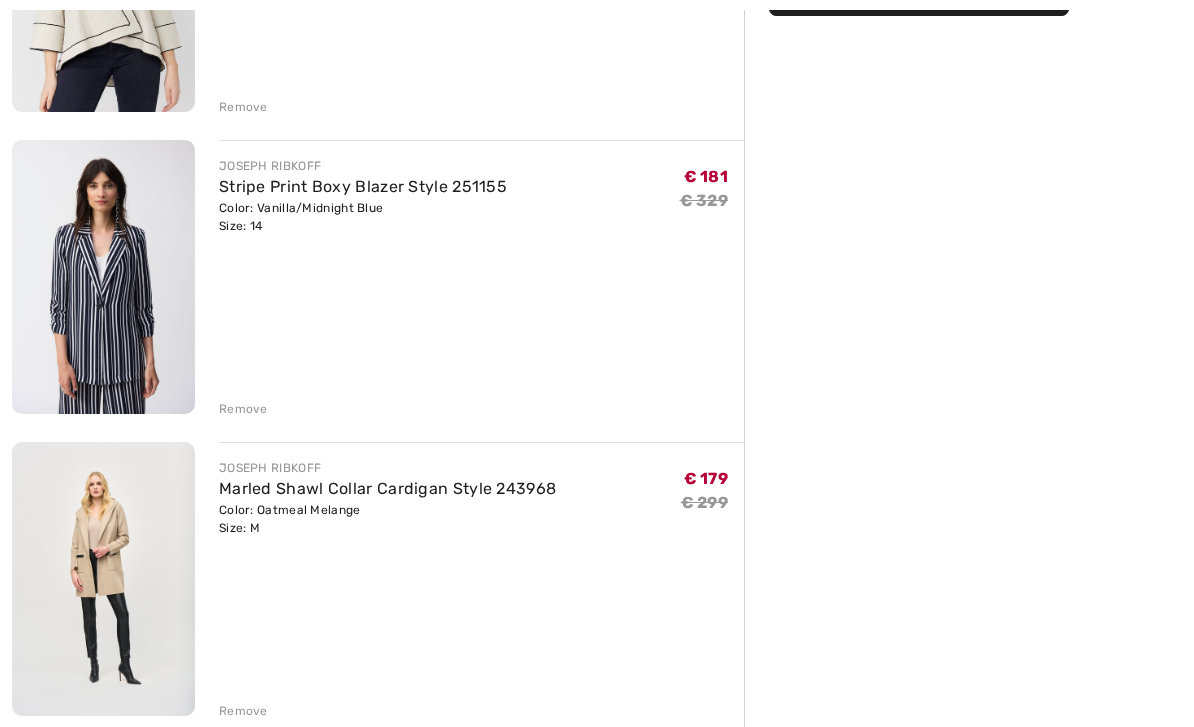 click at bounding box center (103, 278) 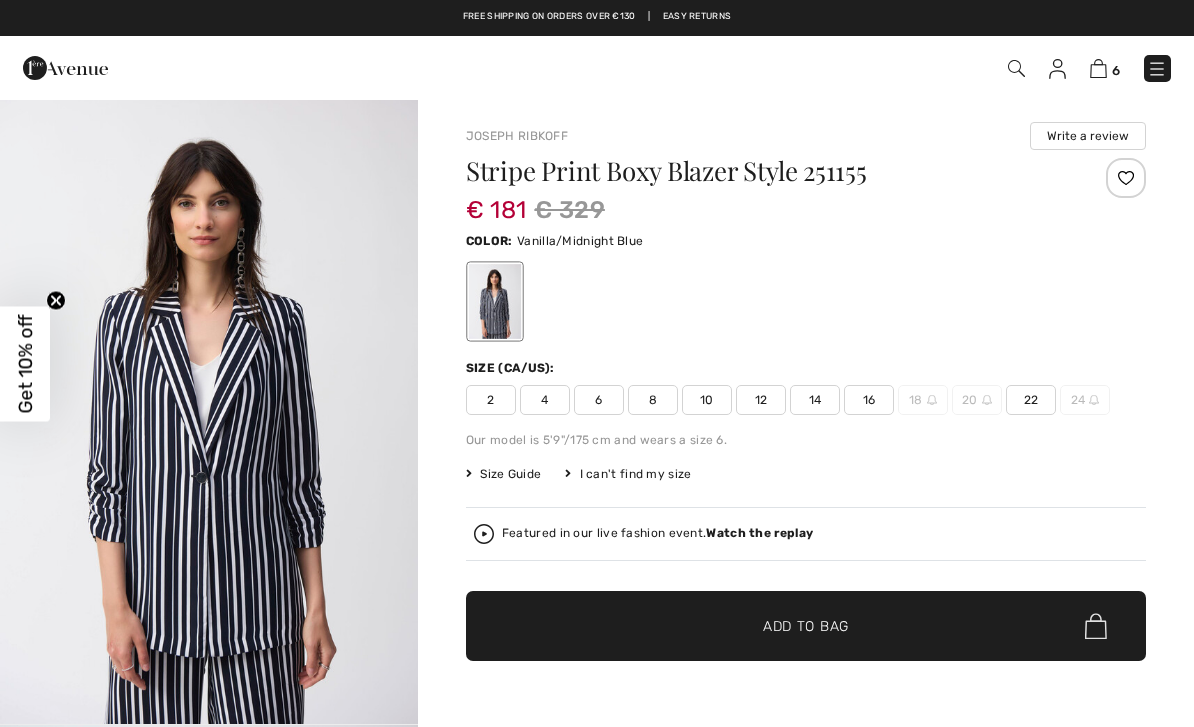 scroll, scrollTop: 0, scrollLeft: 0, axis: both 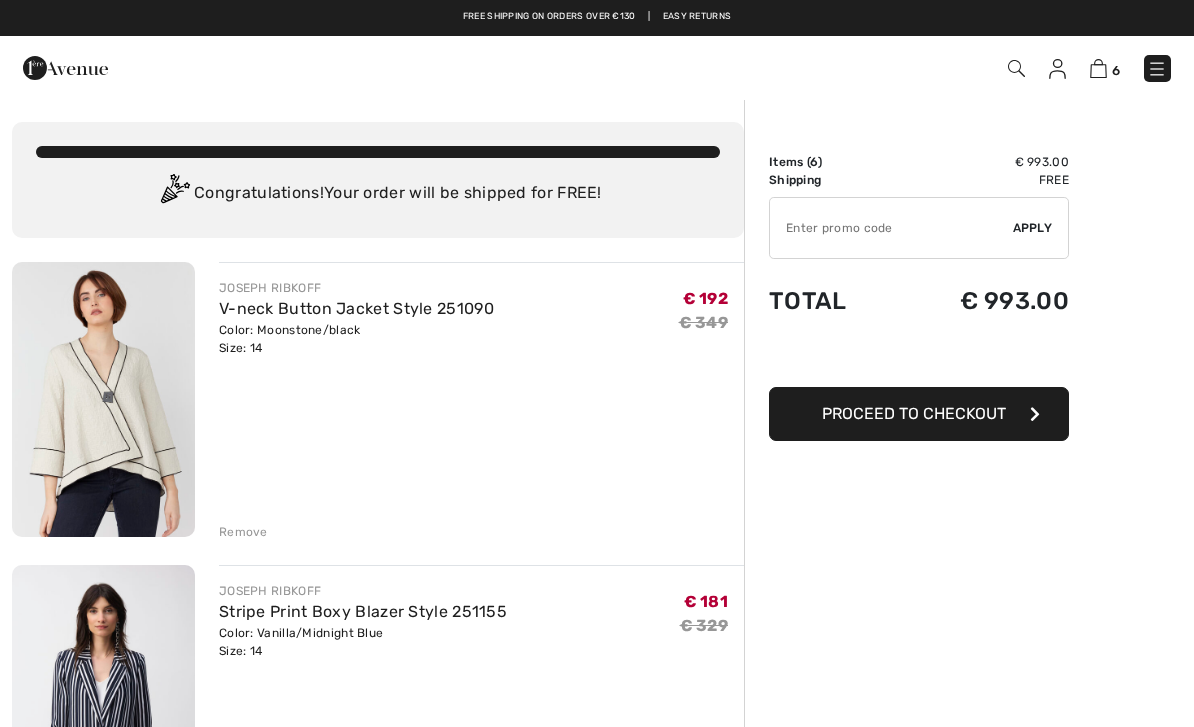 click on "6
Checkout" at bounding box center [842, 68] 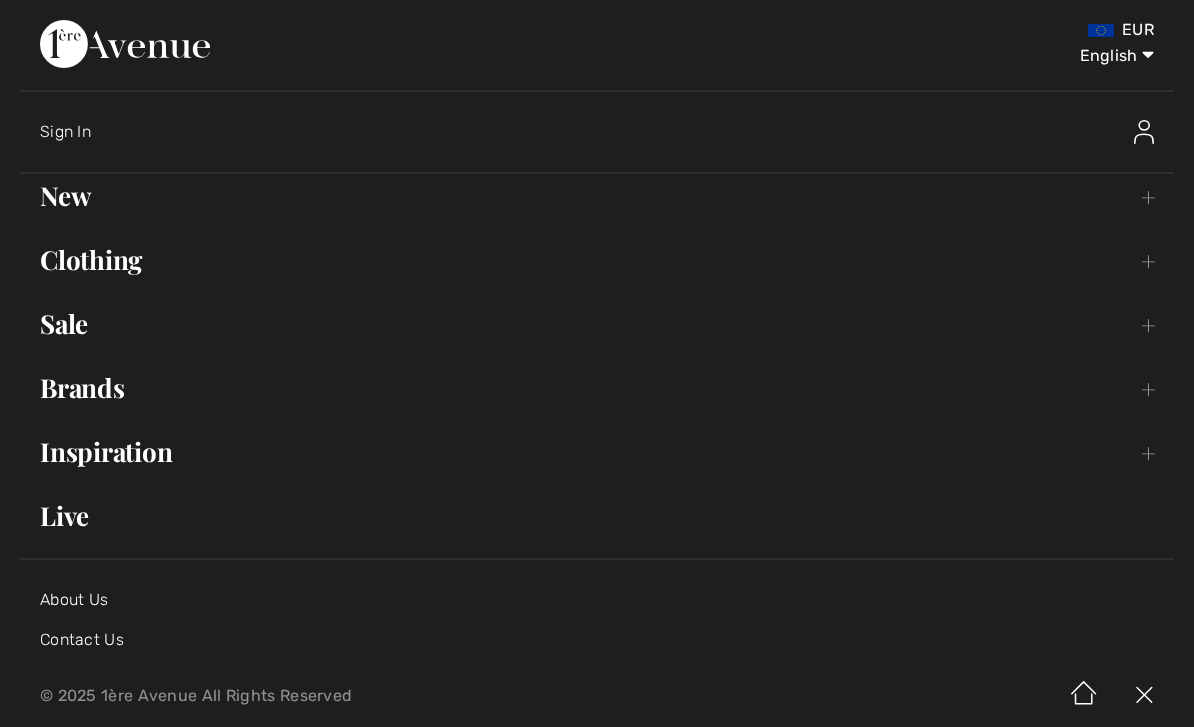 click on "Clothing Toggle submenu" at bounding box center [597, 260] 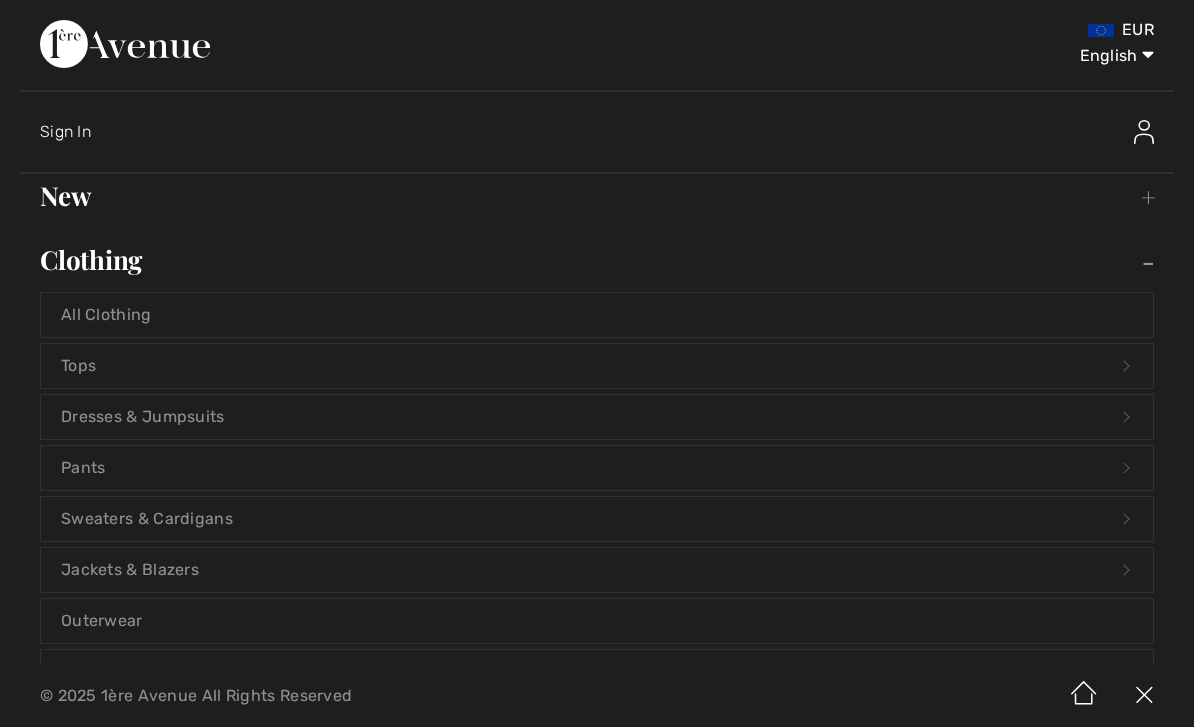 click on "Dresses & Jumpsuits Open submenu" at bounding box center (597, 417) 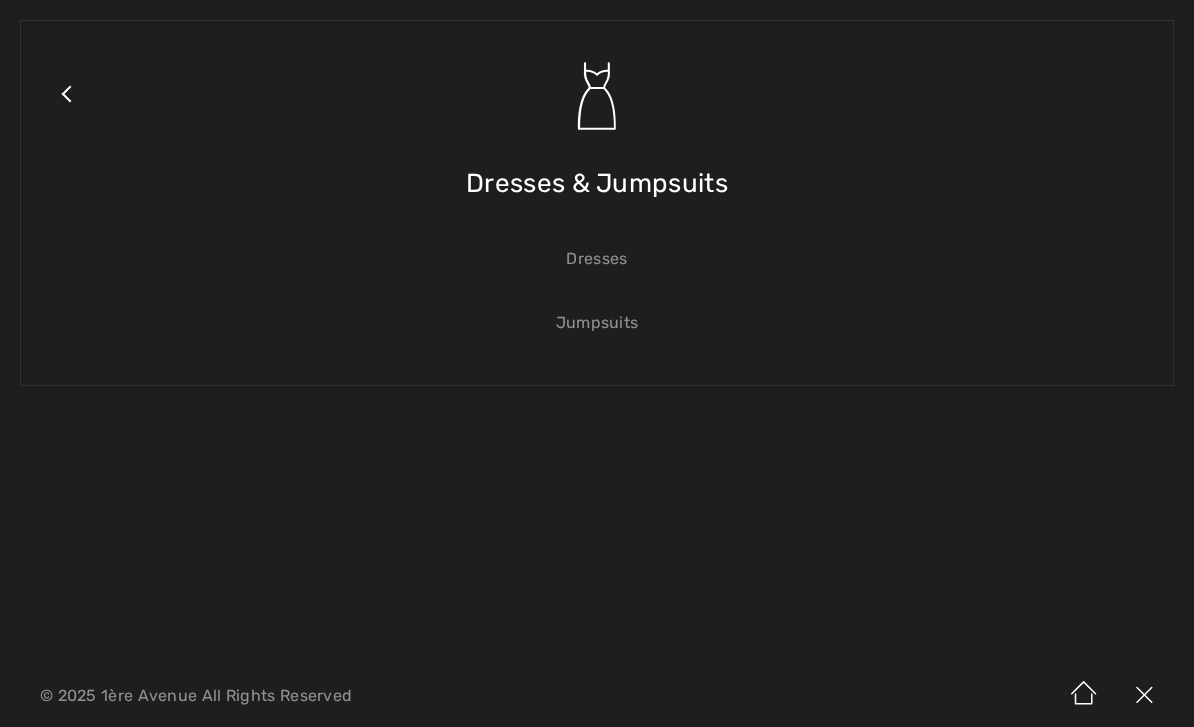 click on "Dresses" at bounding box center [597, 259] 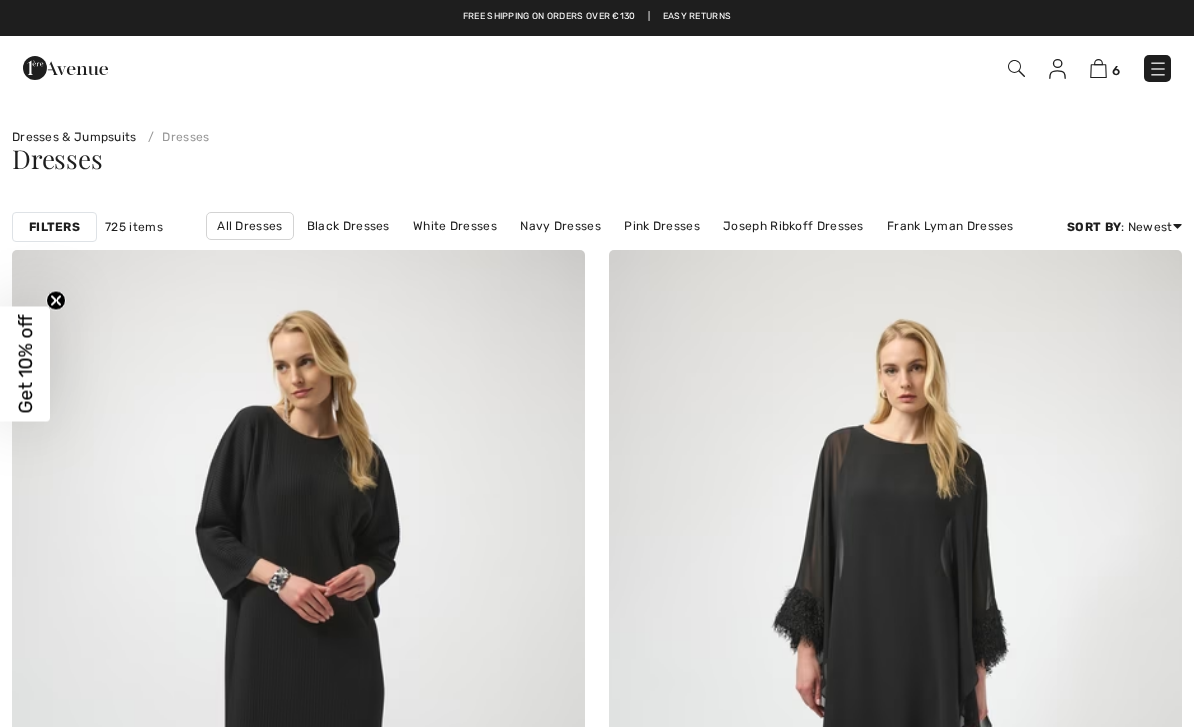 scroll, scrollTop: 2, scrollLeft: 0, axis: vertical 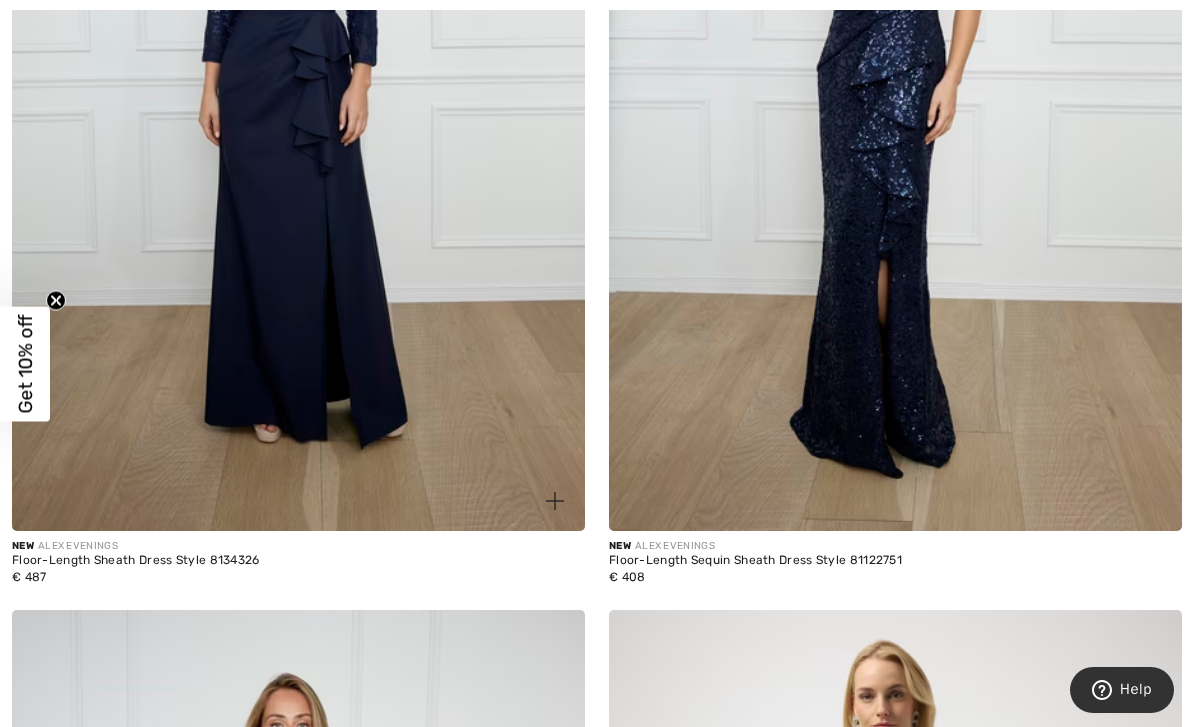 click at bounding box center [298, 102] 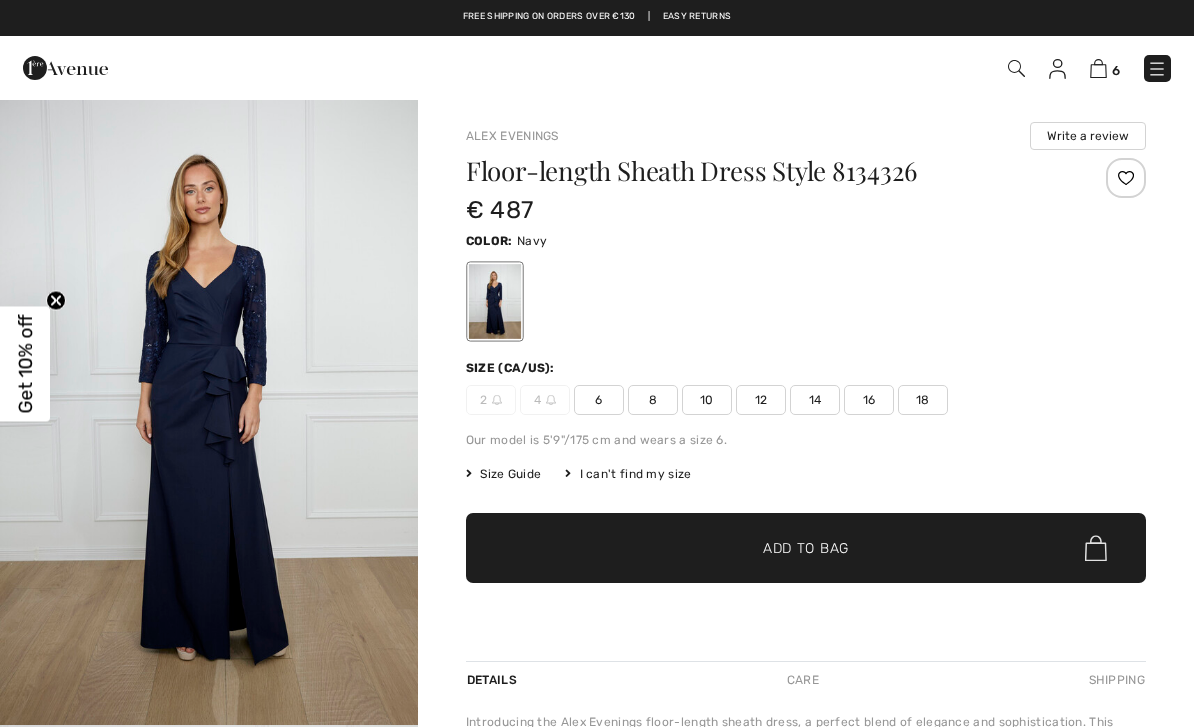 scroll, scrollTop: 0, scrollLeft: 0, axis: both 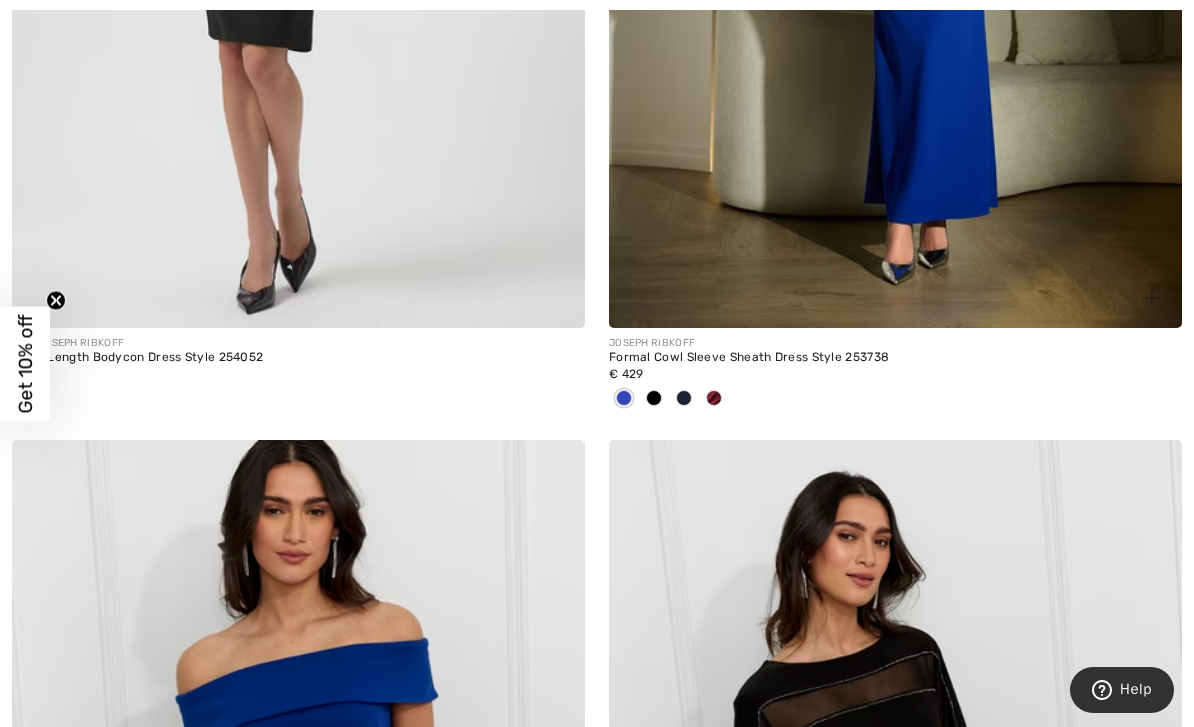 click at bounding box center (895, -102) 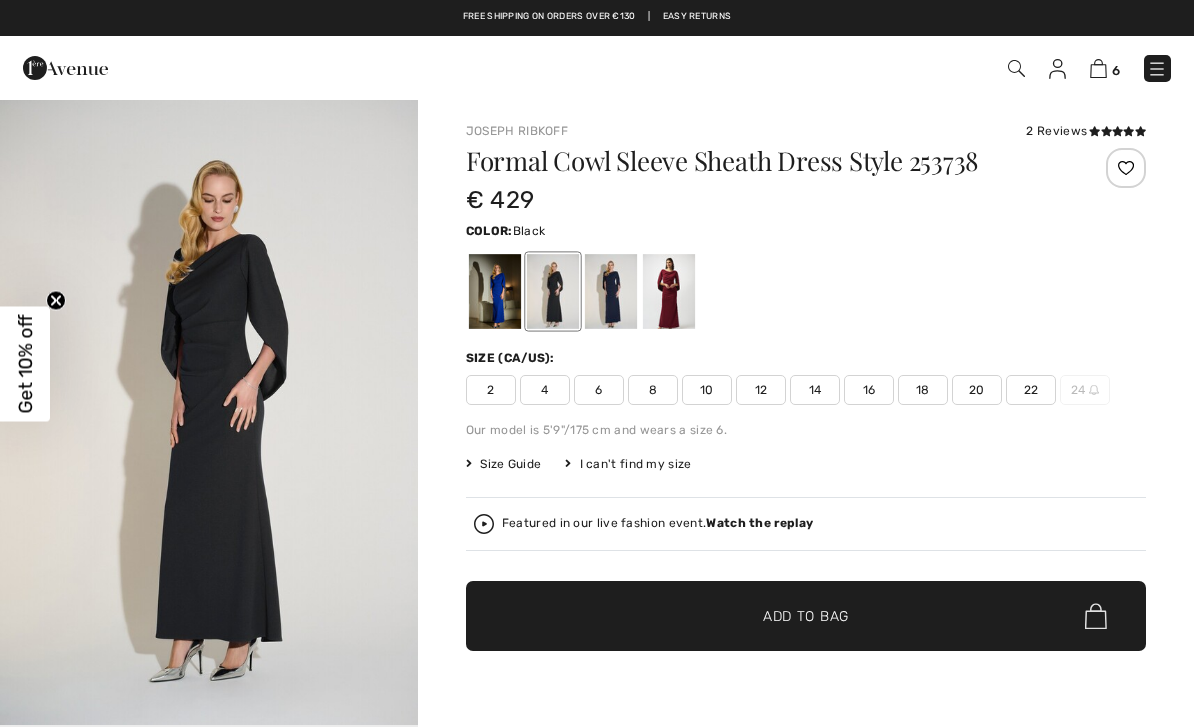 scroll, scrollTop: 0, scrollLeft: 0, axis: both 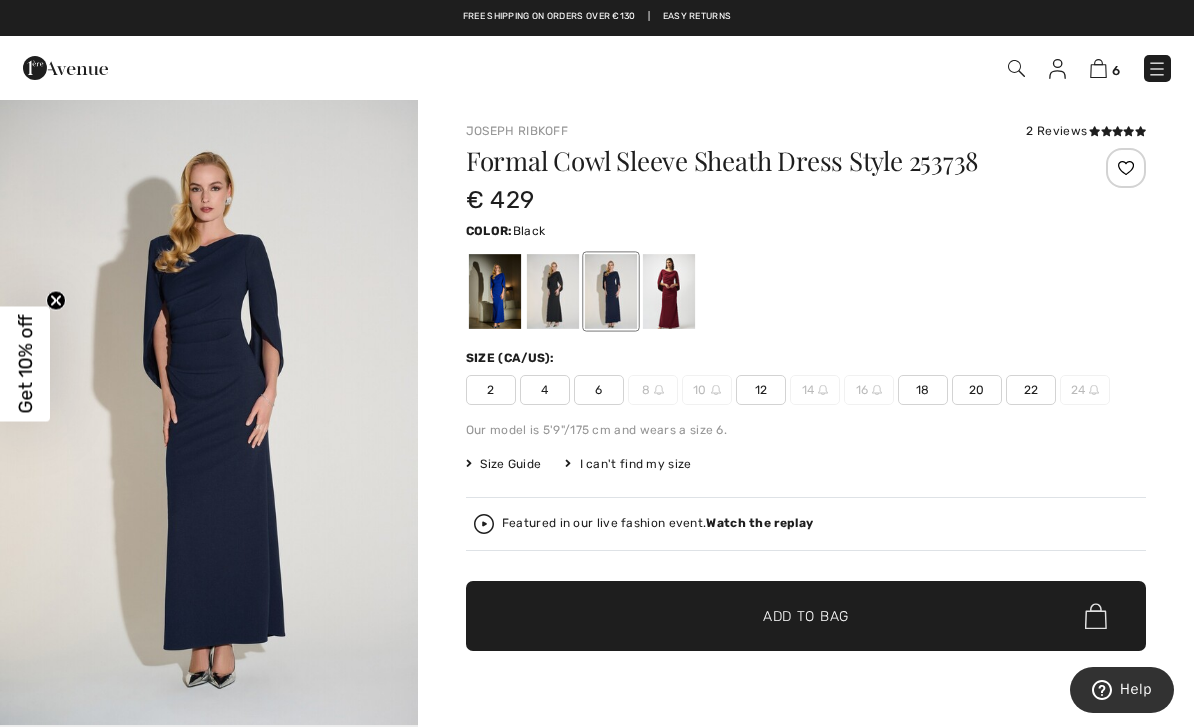 click at bounding box center [553, 291] 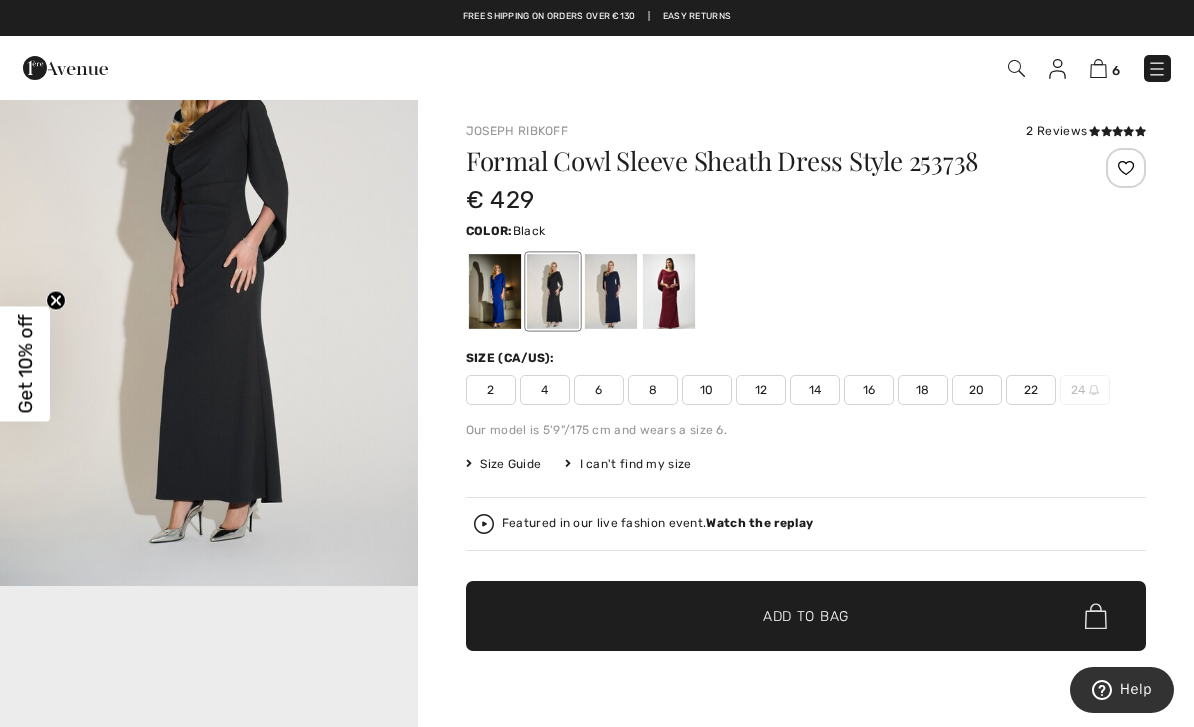 scroll, scrollTop: 262, scrollLeft: 0, axis: vertical 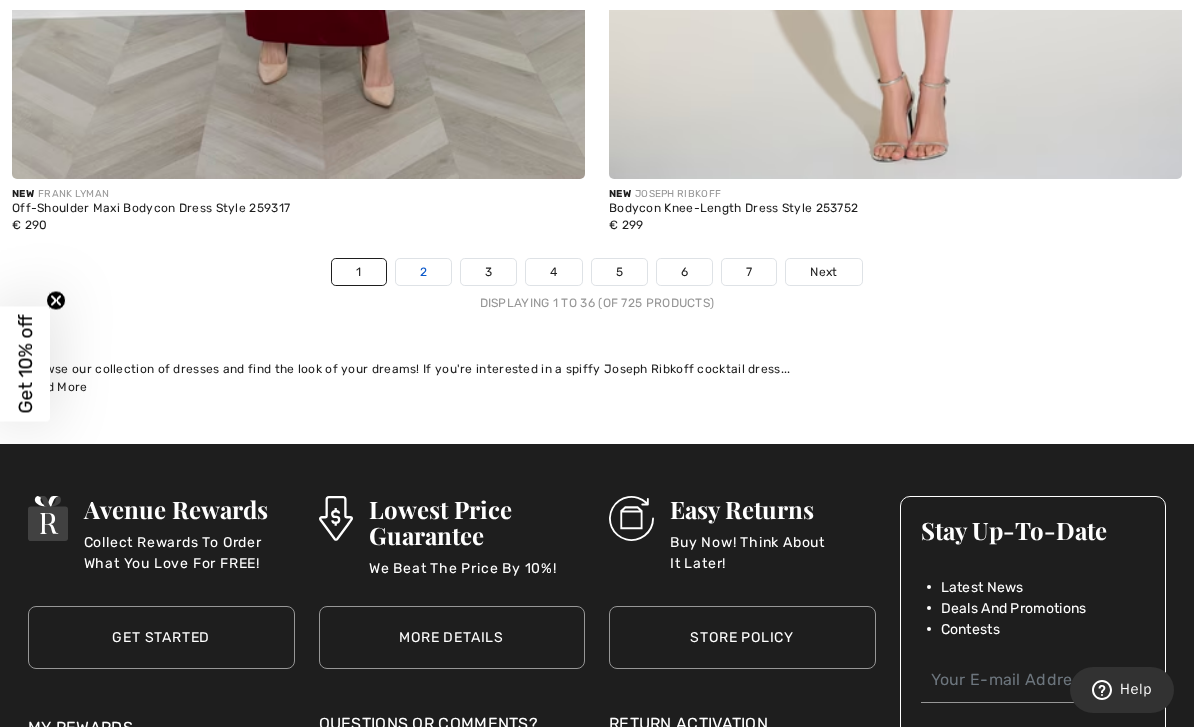 click on "2" at bounding box center [423, 272] 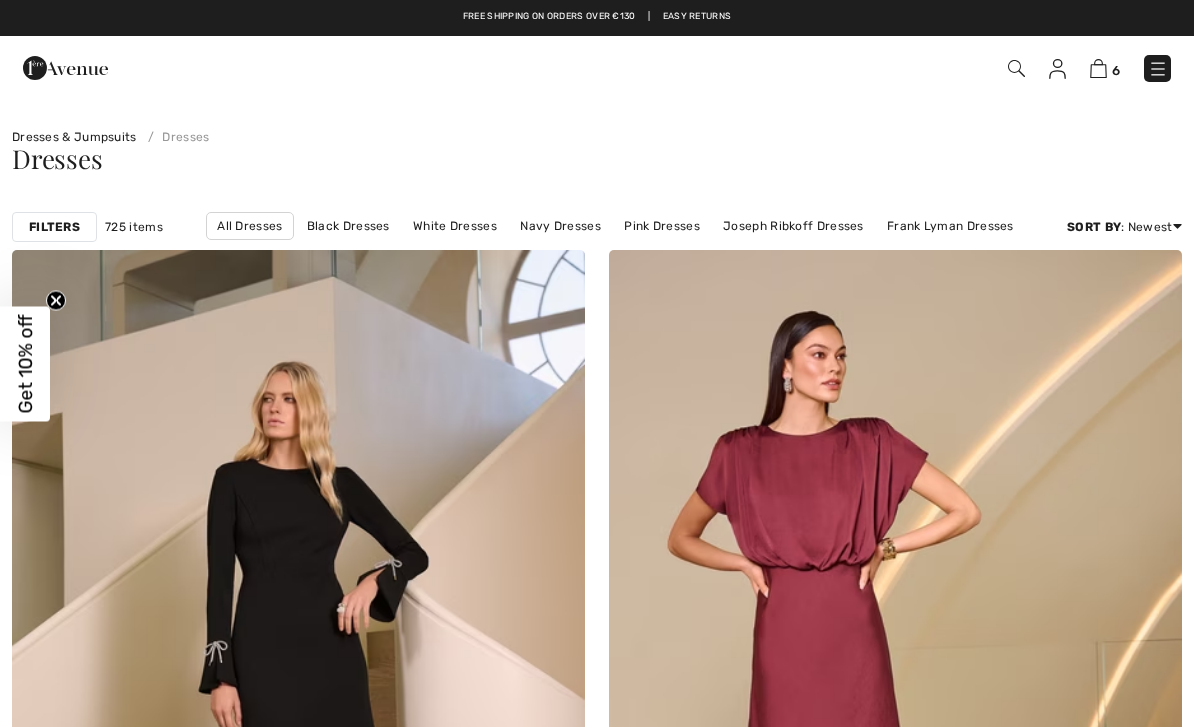 scroll, scrollTop: 276, scrollLeft: 0, axis: vertical 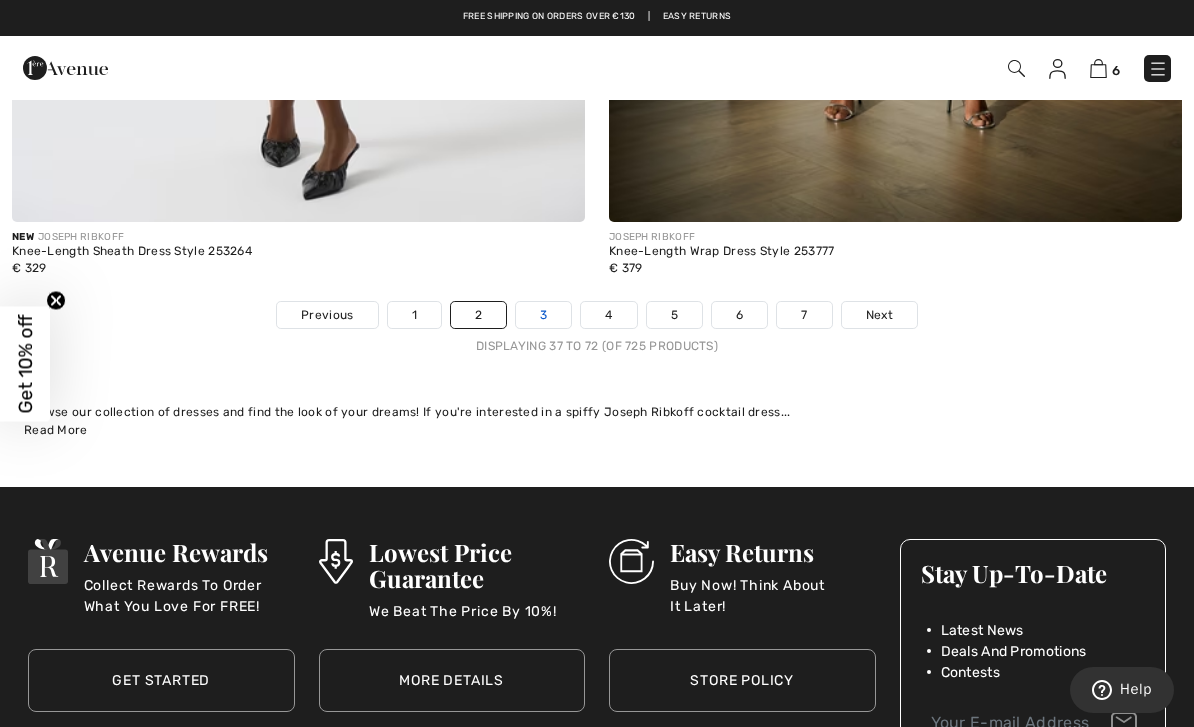click on "3" at bounding box center (543, 315) 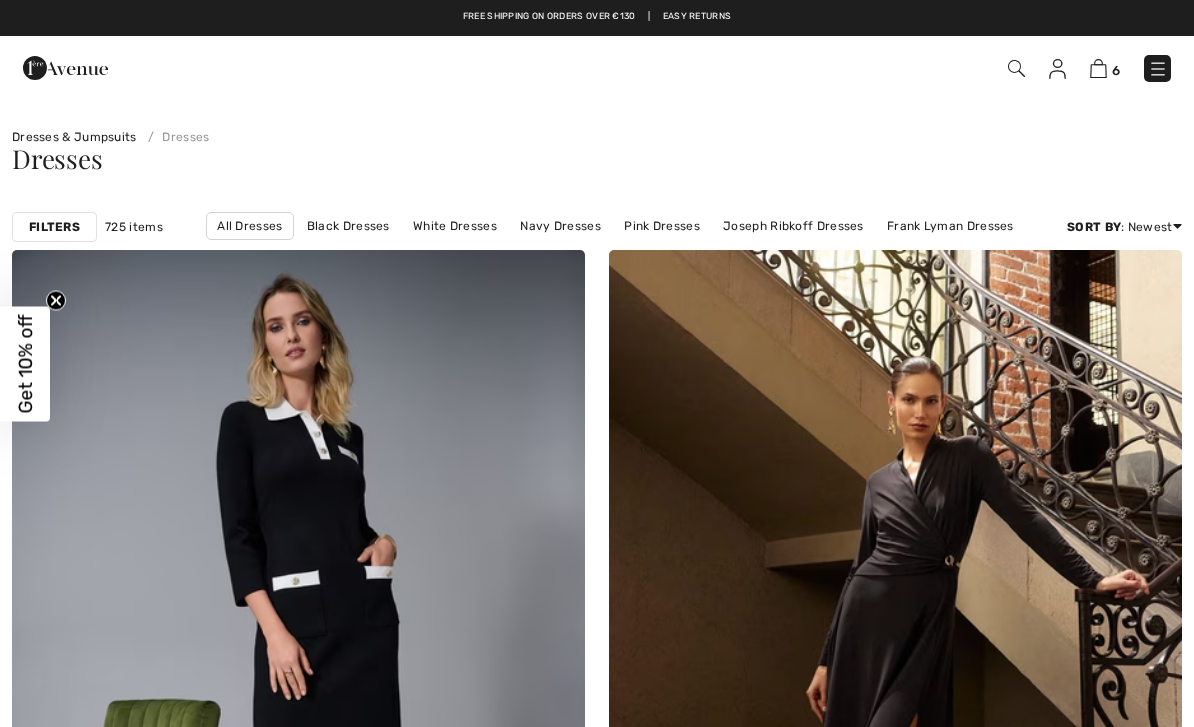 scroll, scrollTop: 0, scrollLeft: 0, axis: both 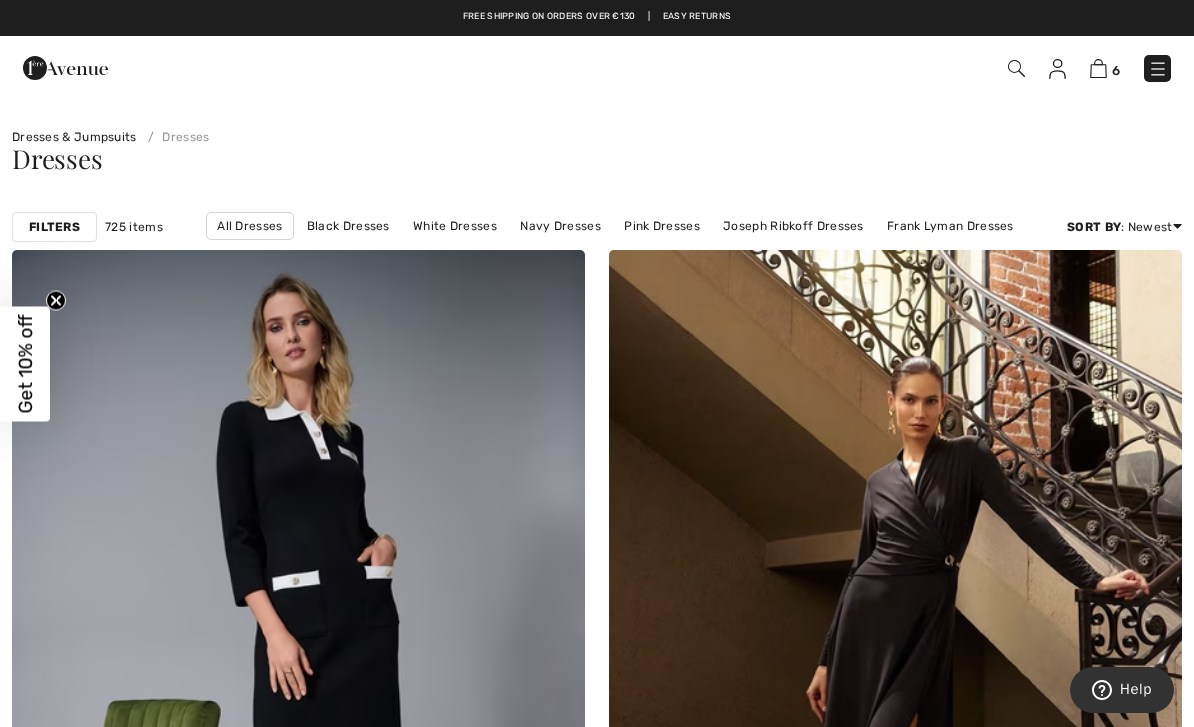 click on "Filters" at bounding box center [54, 227] 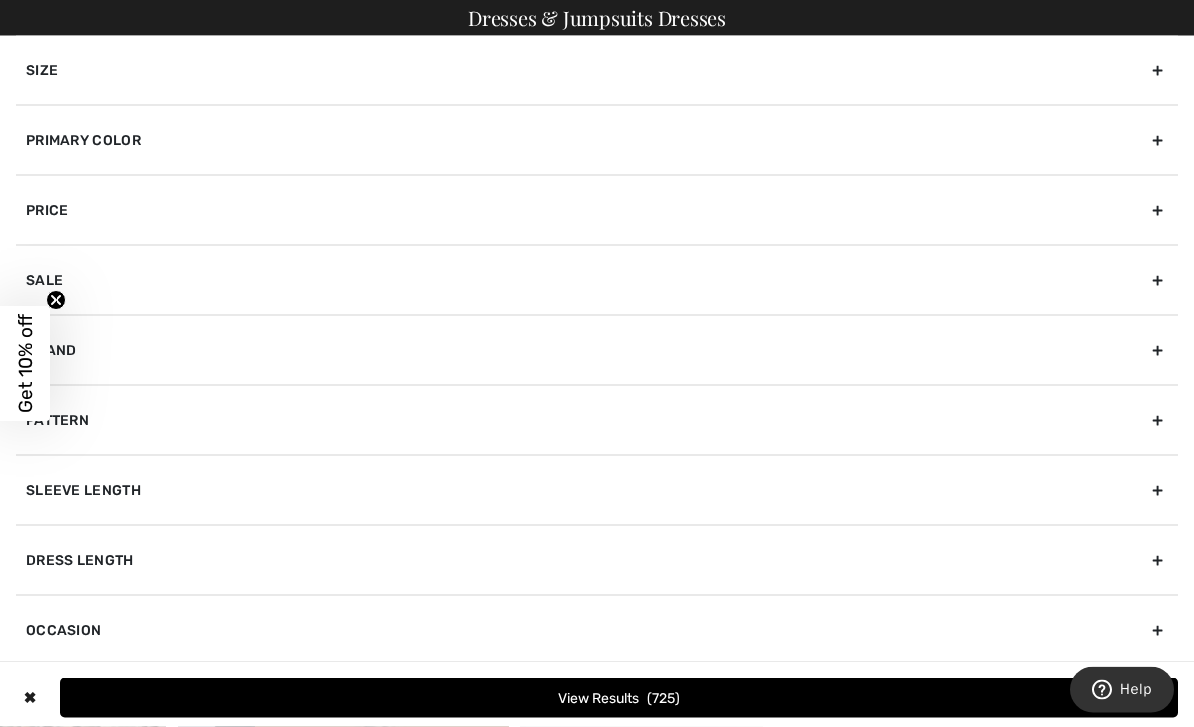 scroll, scrollTop: 179, scrollLeft: 0, axis: vertical 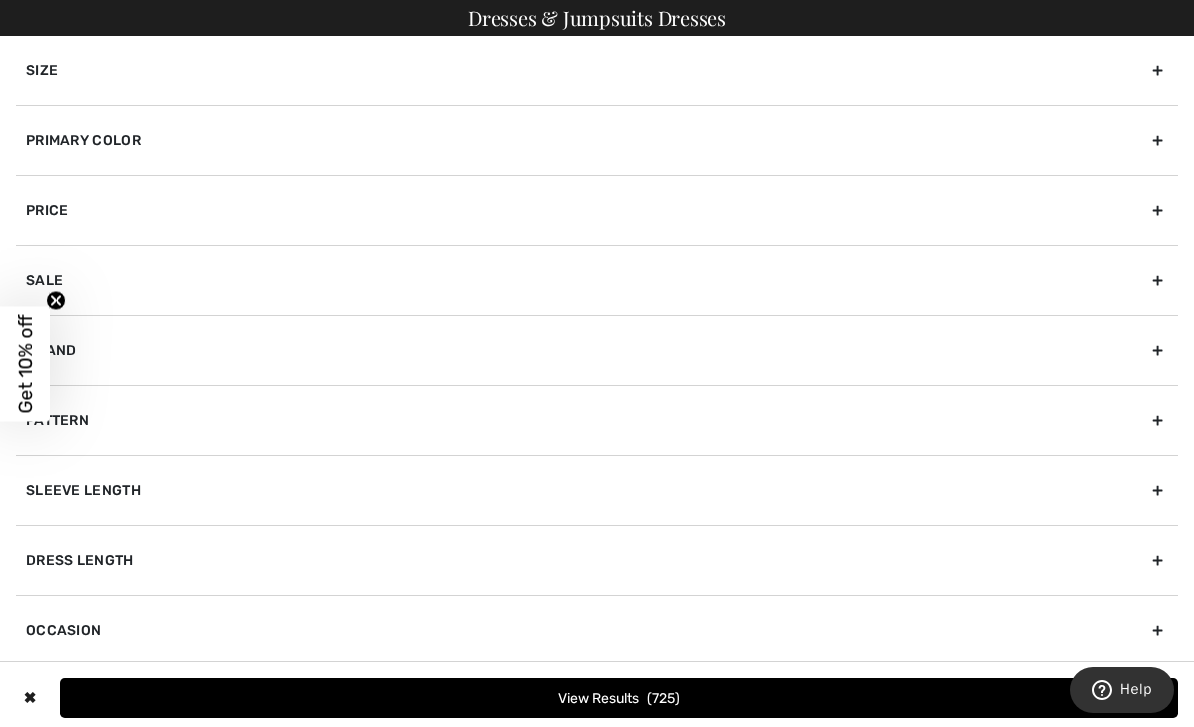 click on "Primary Color" at bounding box center [597, 140] 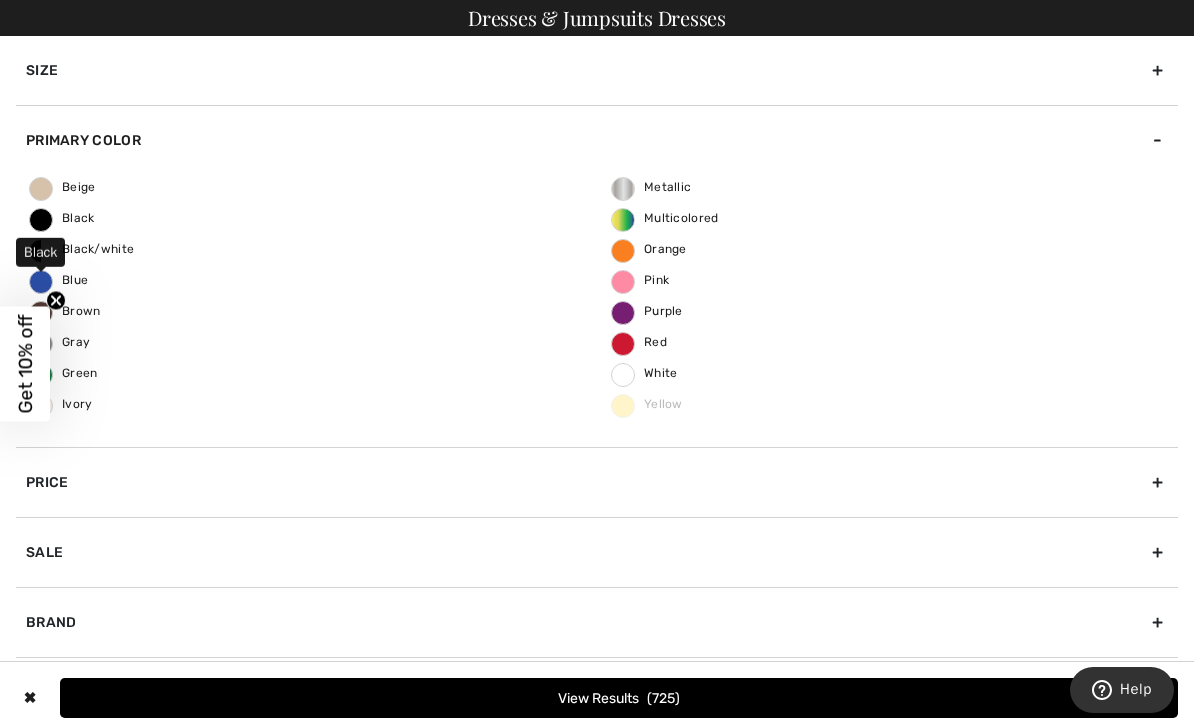 click on "Black" at bounding box center (62, 218) 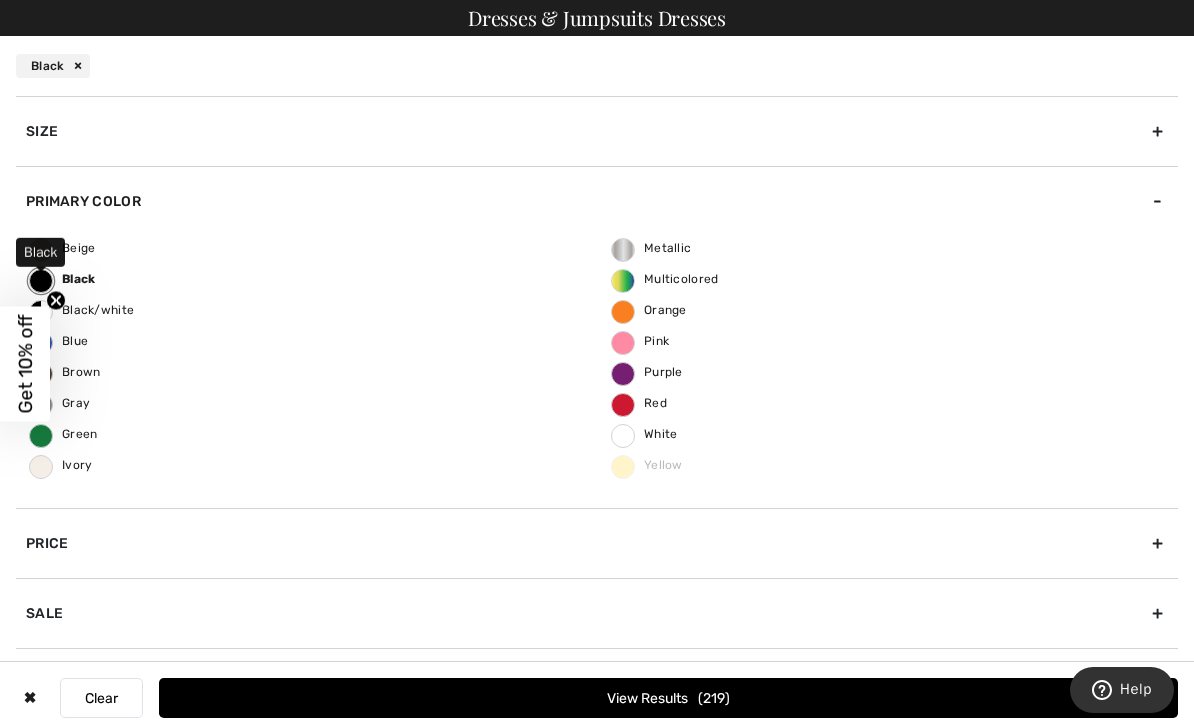 click on "View Results 219" at bounding box center (668, 698) 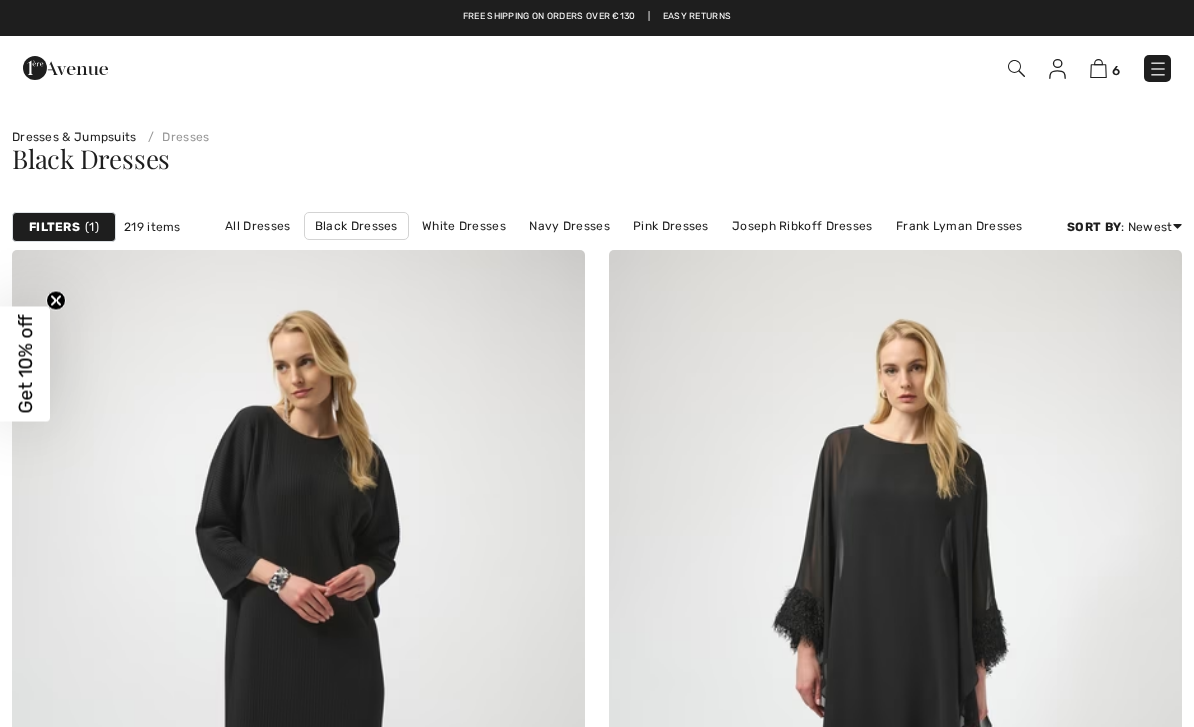 scroll, scrollTop: 0, scrollLeft: 0, axis: both 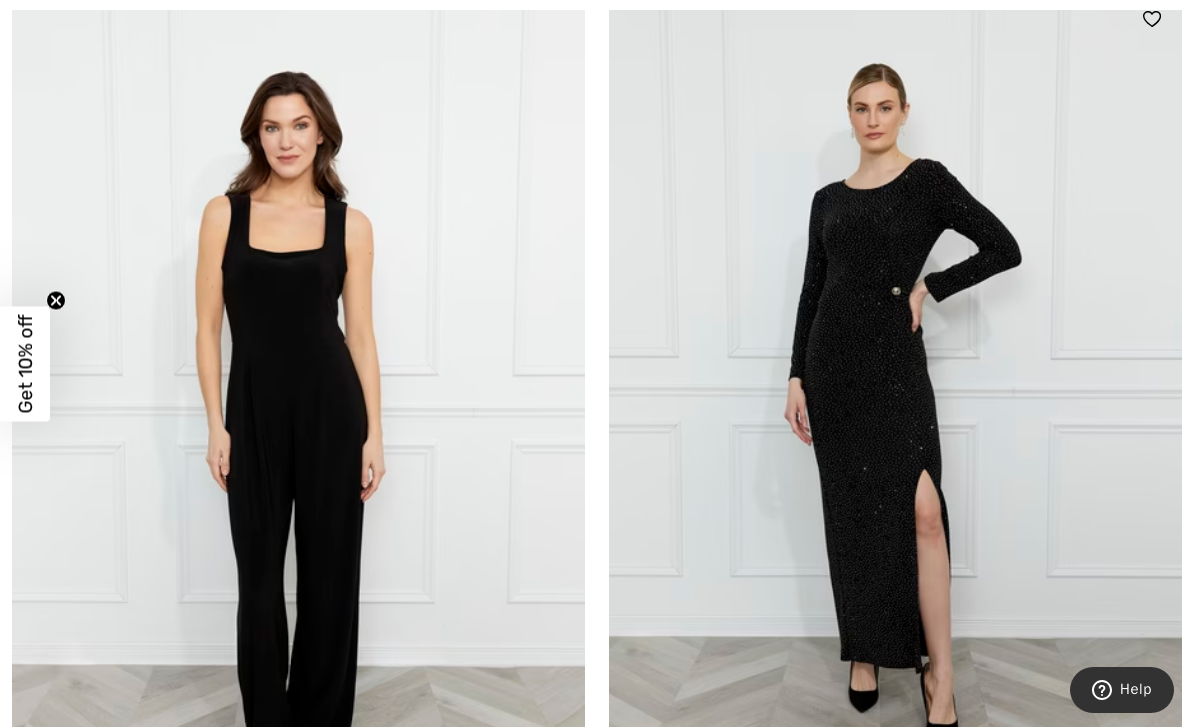 click at bounding box center [895, 419] 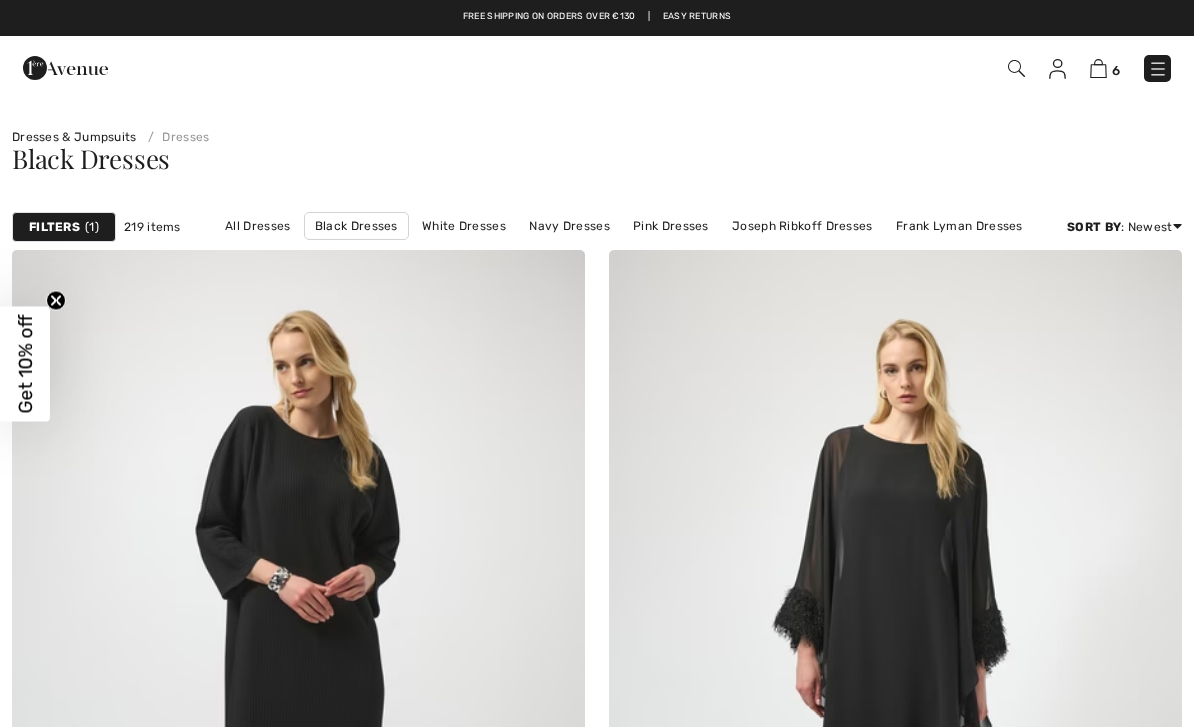 scroll, scrollTop: 16833, scrollLeft: 0, axis: vertical 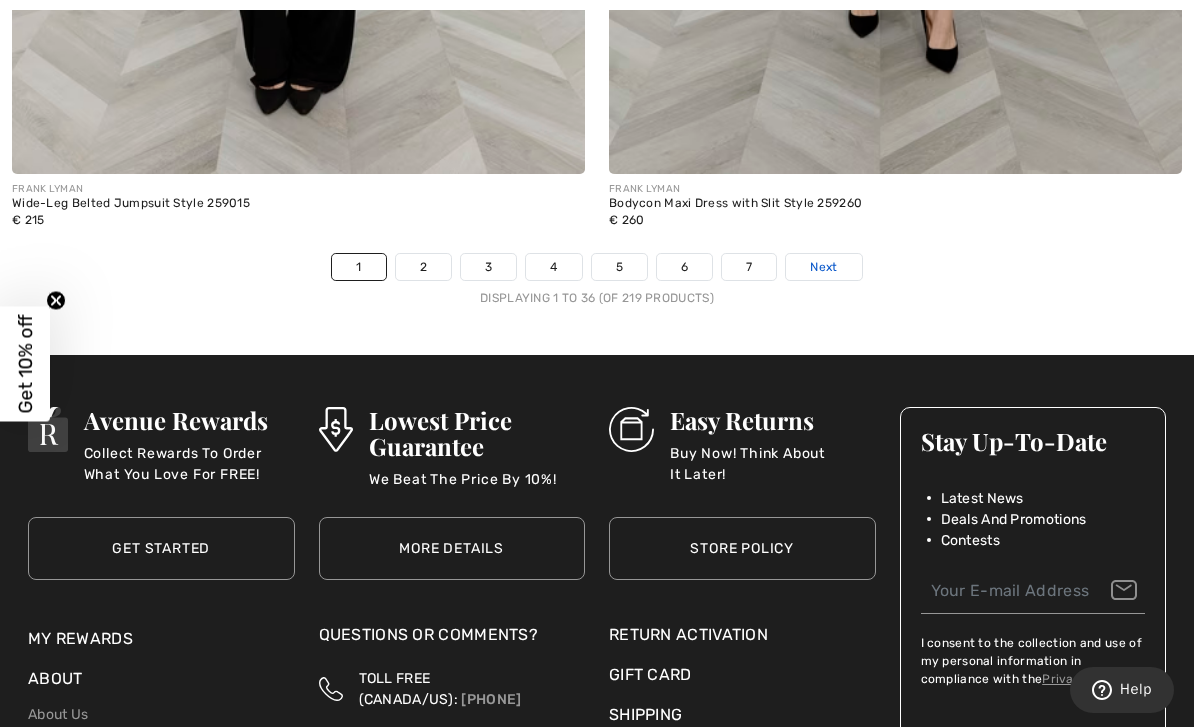 click on "Next" at bounding box center [823, 267] 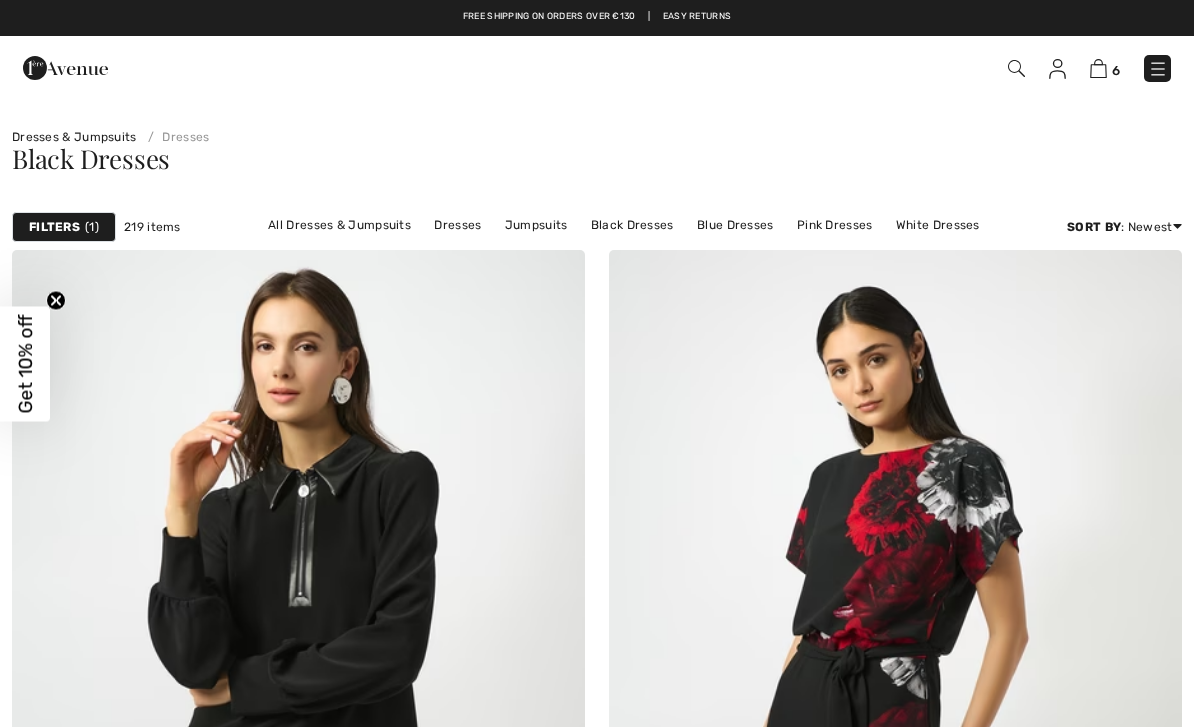 scroll, scrollTop: 0, scrollLeft: 0, axis: both 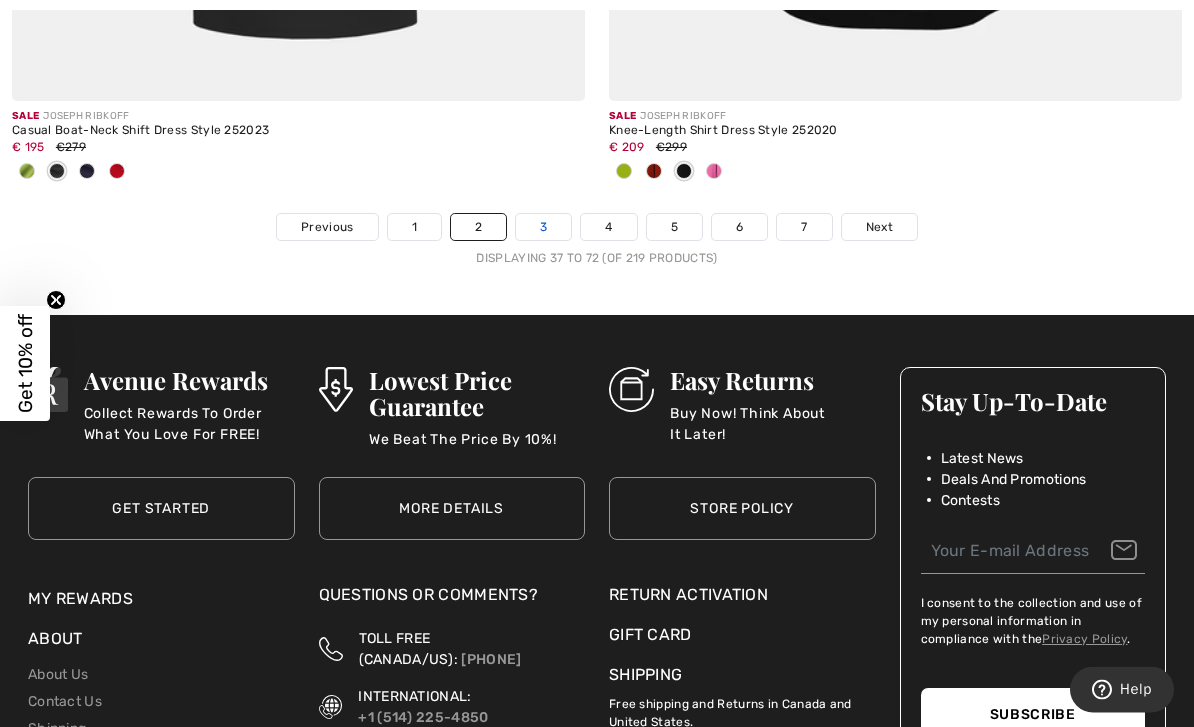 click on "3" at bounding box center (543, 228) 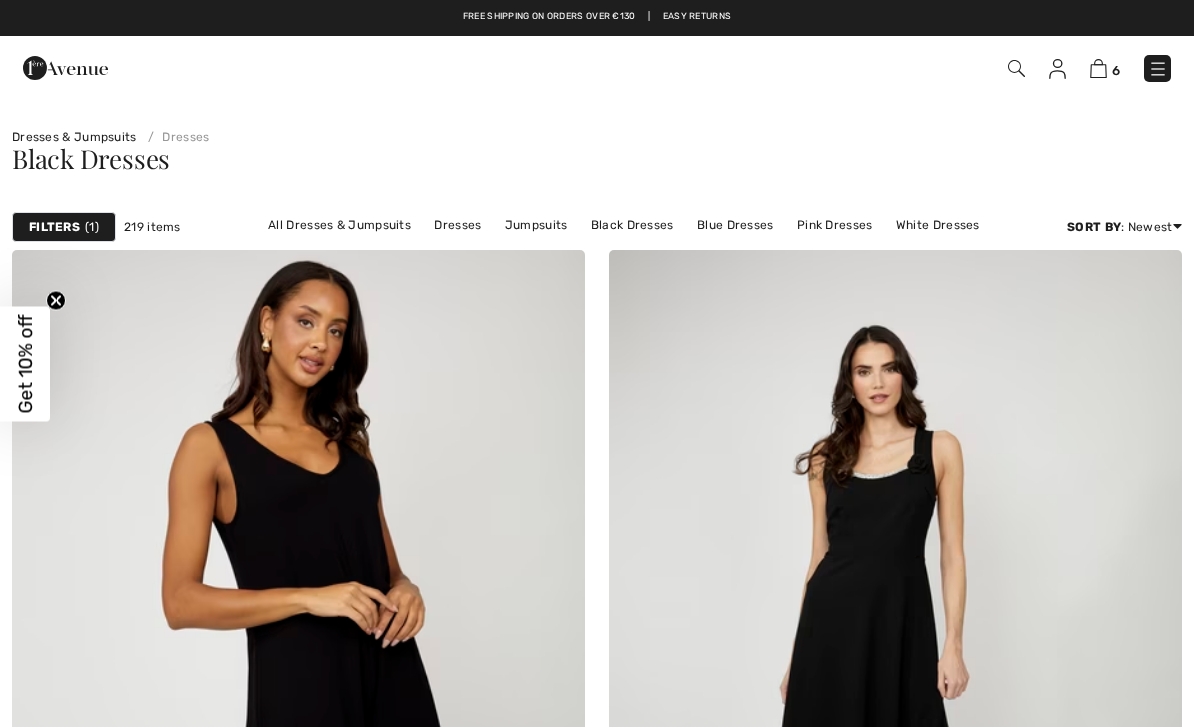 scroll, scrollTop: 0, scrollLeft: 0, axis: both 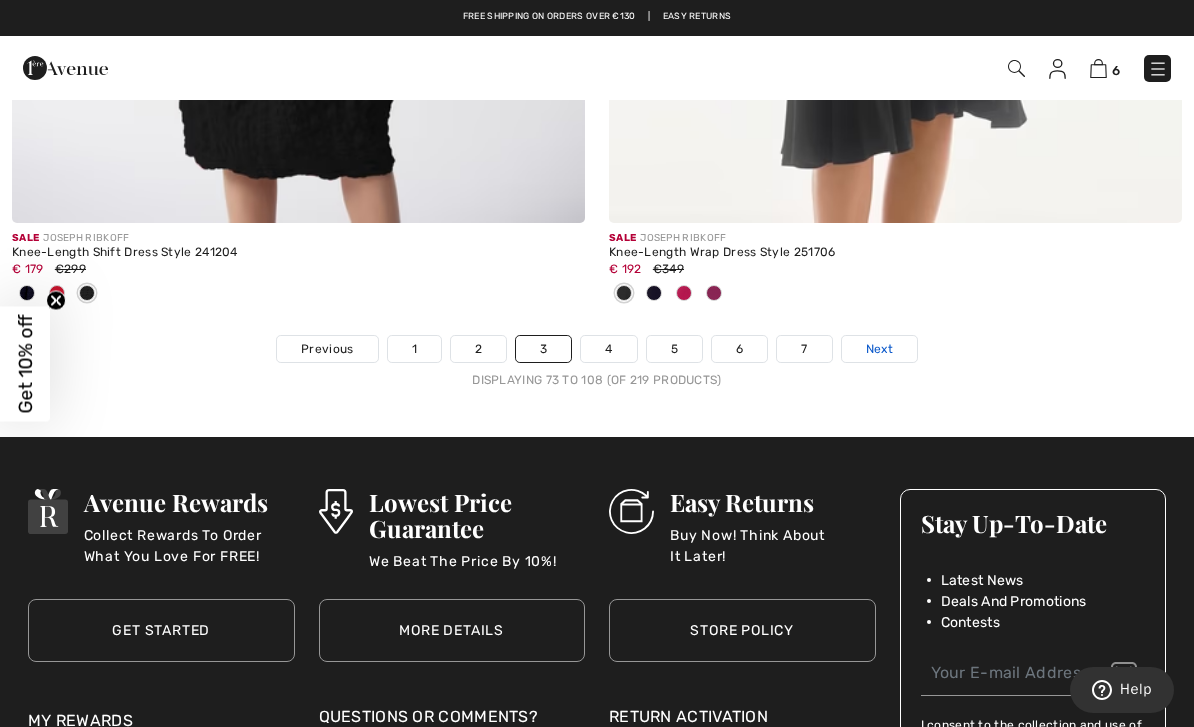click on "Next" at bounding box center [879, 349] 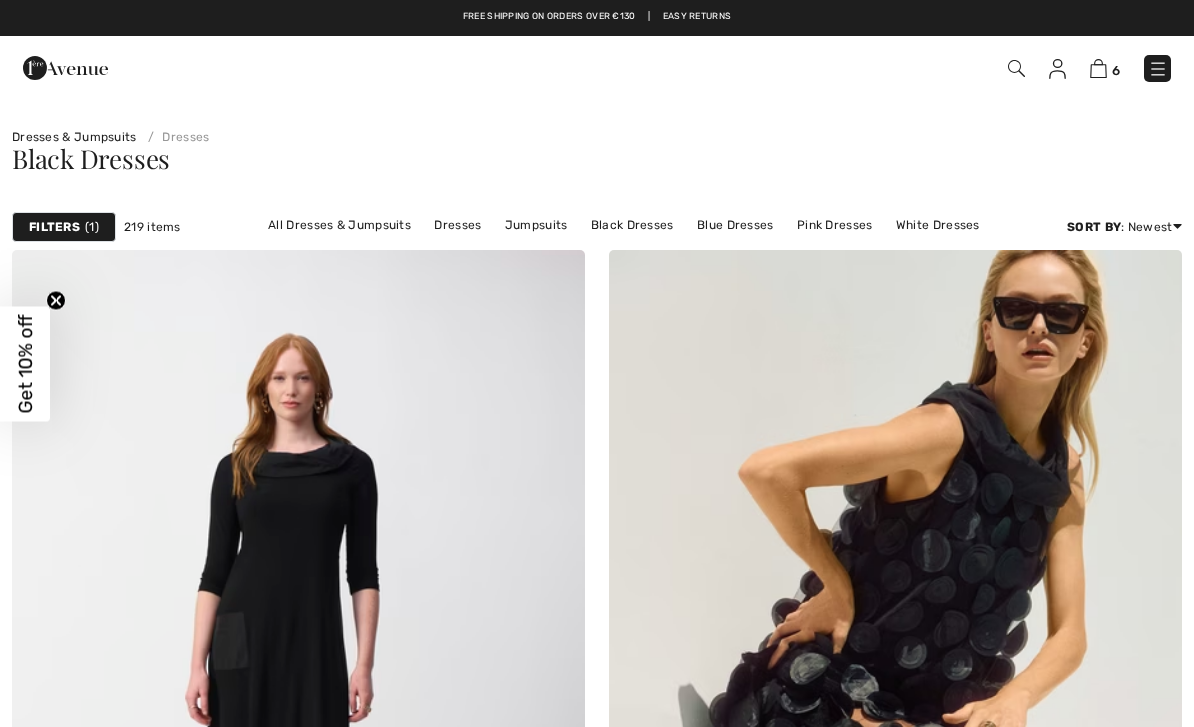scroll, scrollTop: 378, scrollLeft: 0, axis: vertical 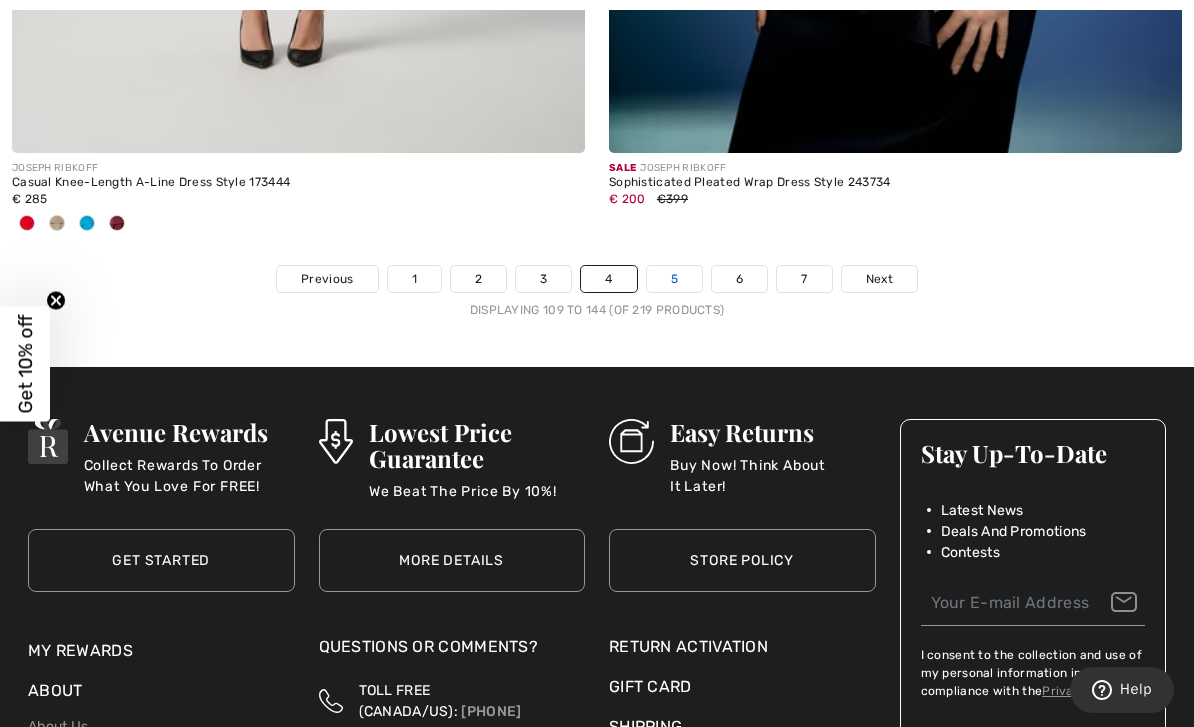 click on "5" at bounding box center (674, 279) 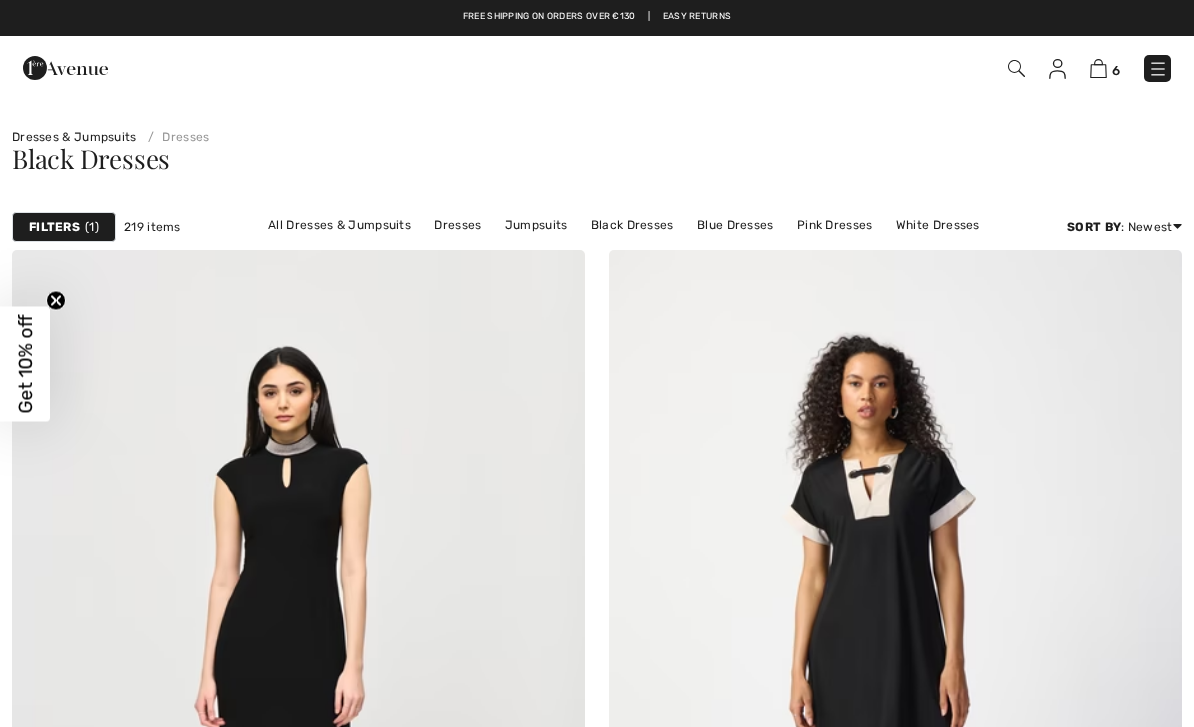 scroll, scrollTop: 0, scrollLeft: 0, axis: both 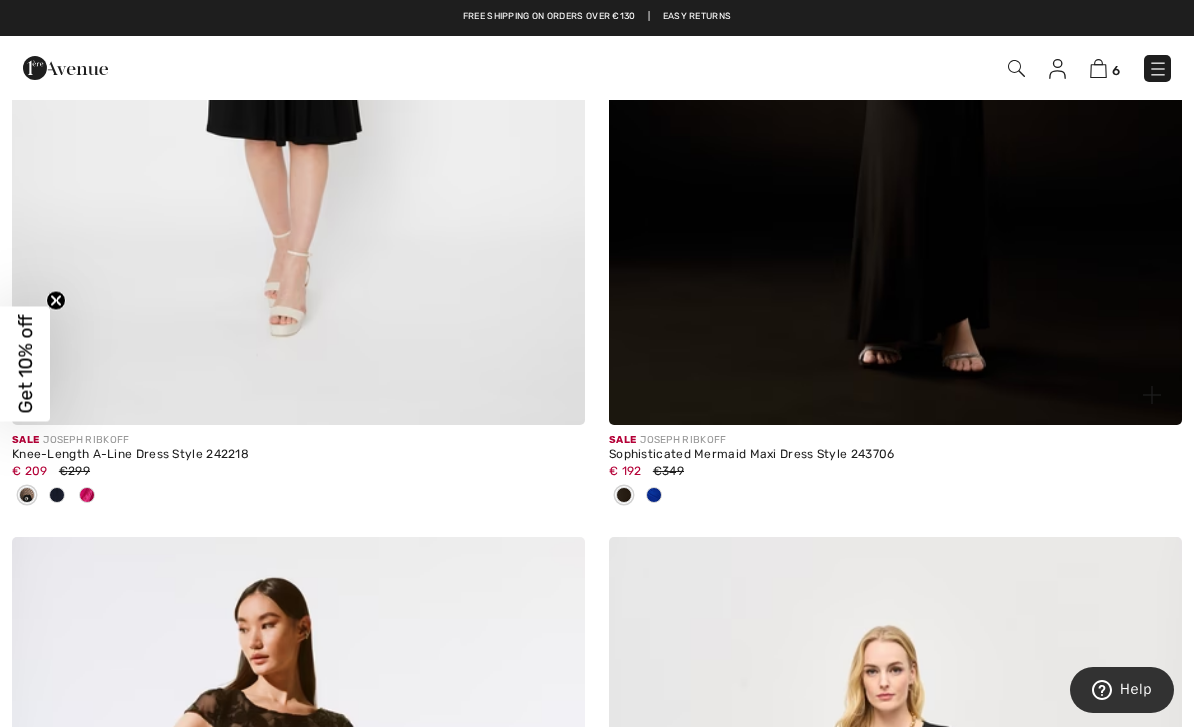 click at bounding box center (895, -4) 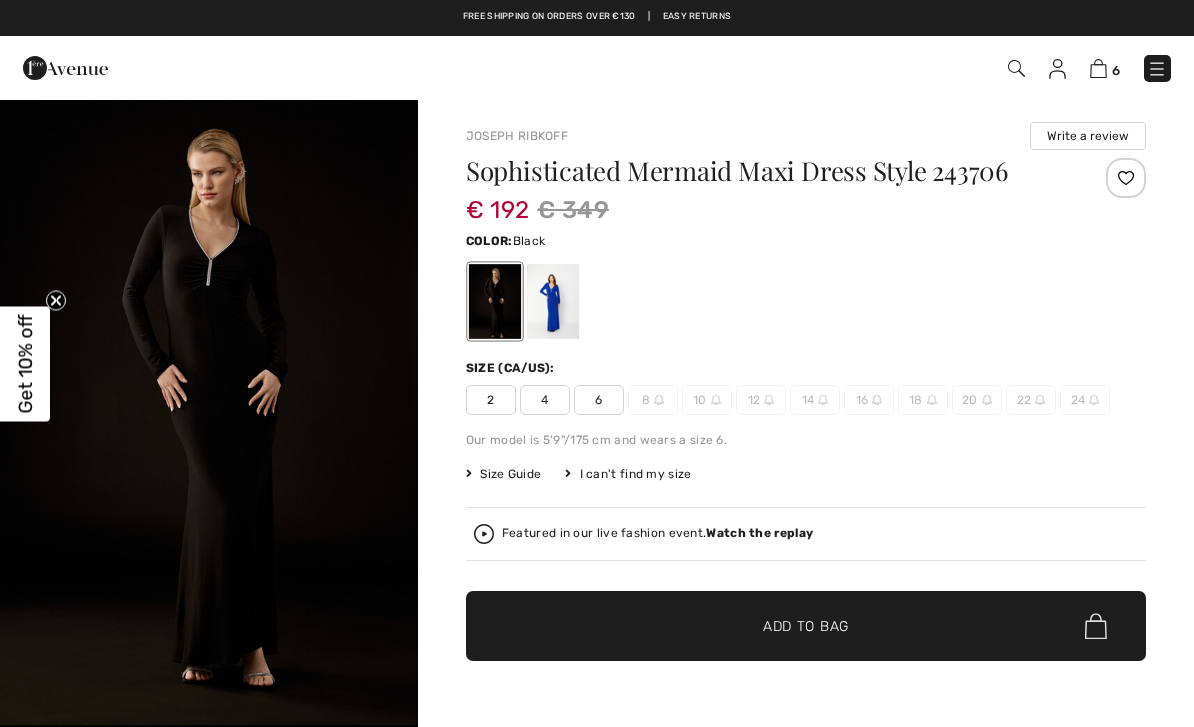 scroll, scrollTop: 0, scrollLeft: 0, axis: both 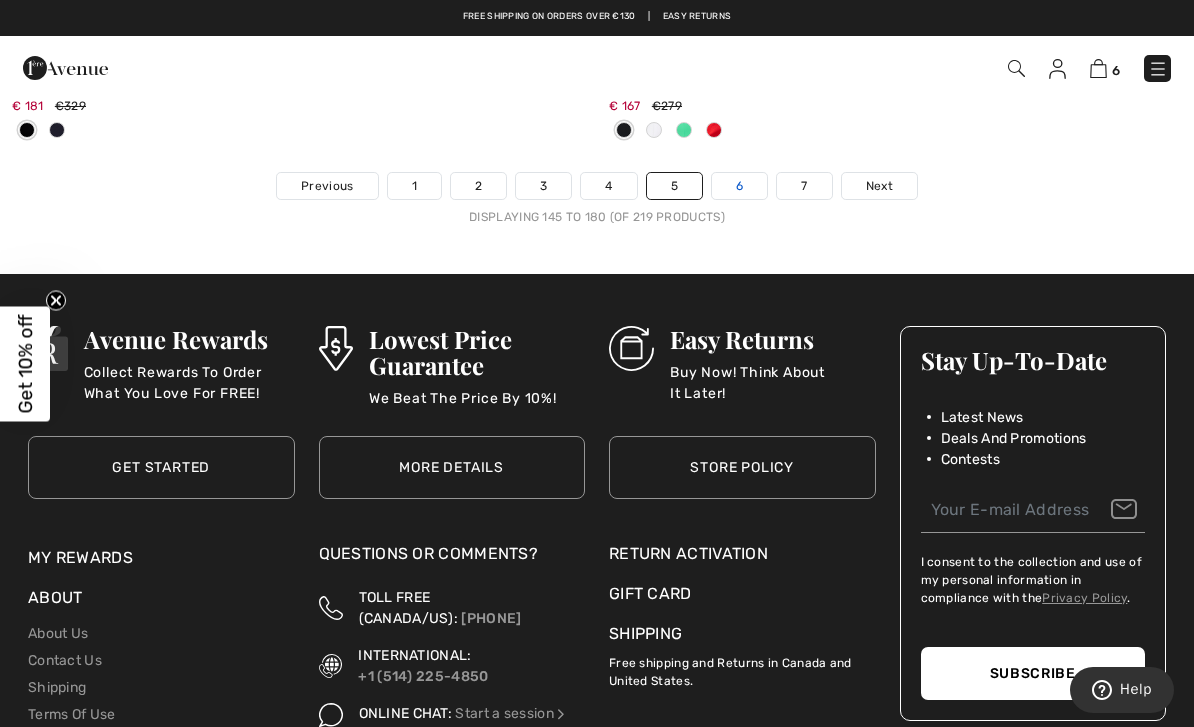 click on "6" at bounding box center (739, 186) 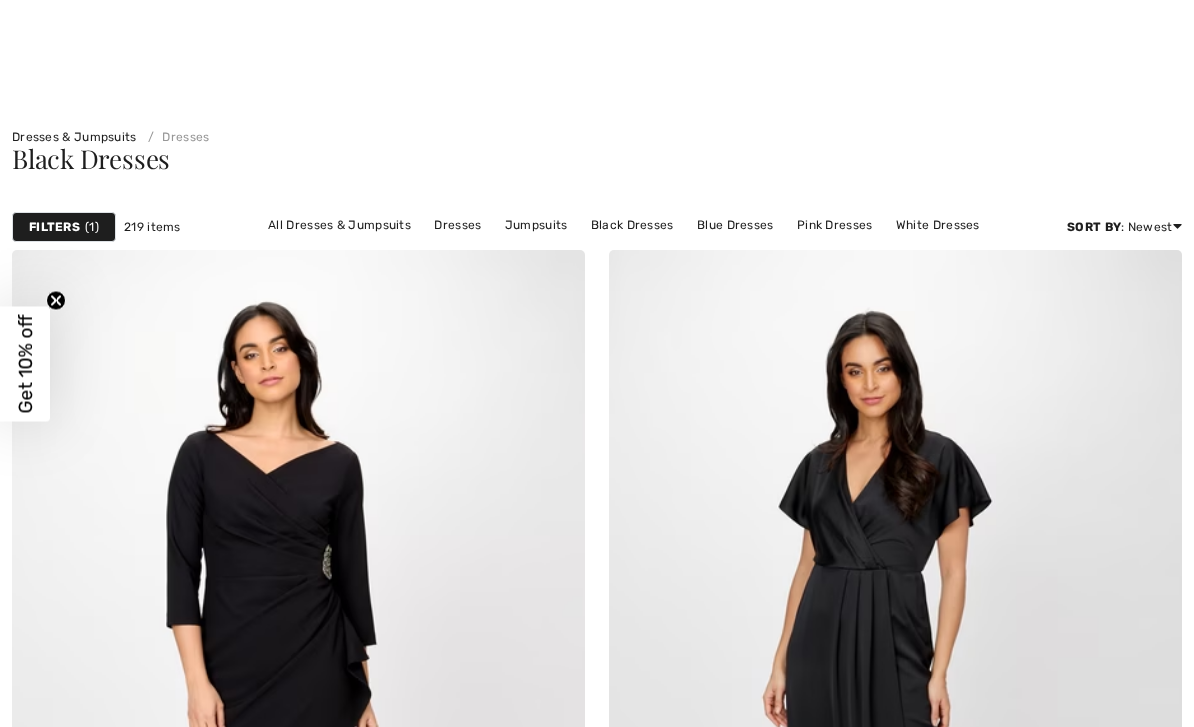 scroll, scrollTop: 671, scrollLeft: 0, axis: vertical 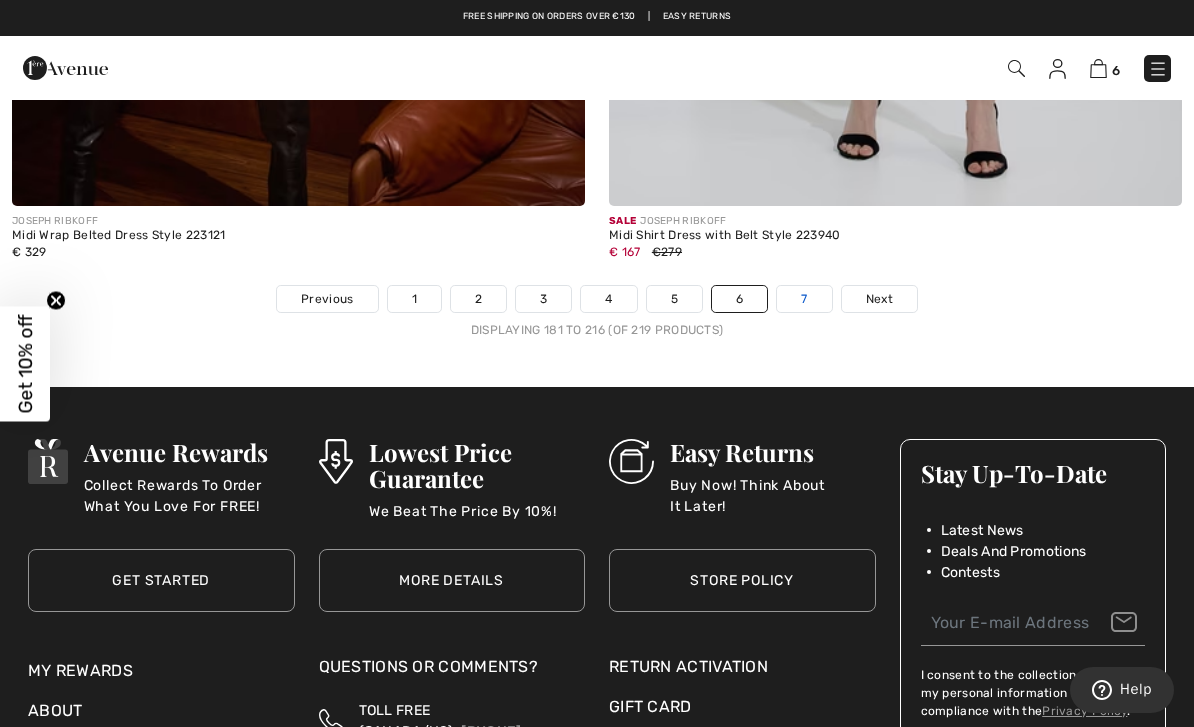 click on "7" at bounding box center (804, 299) 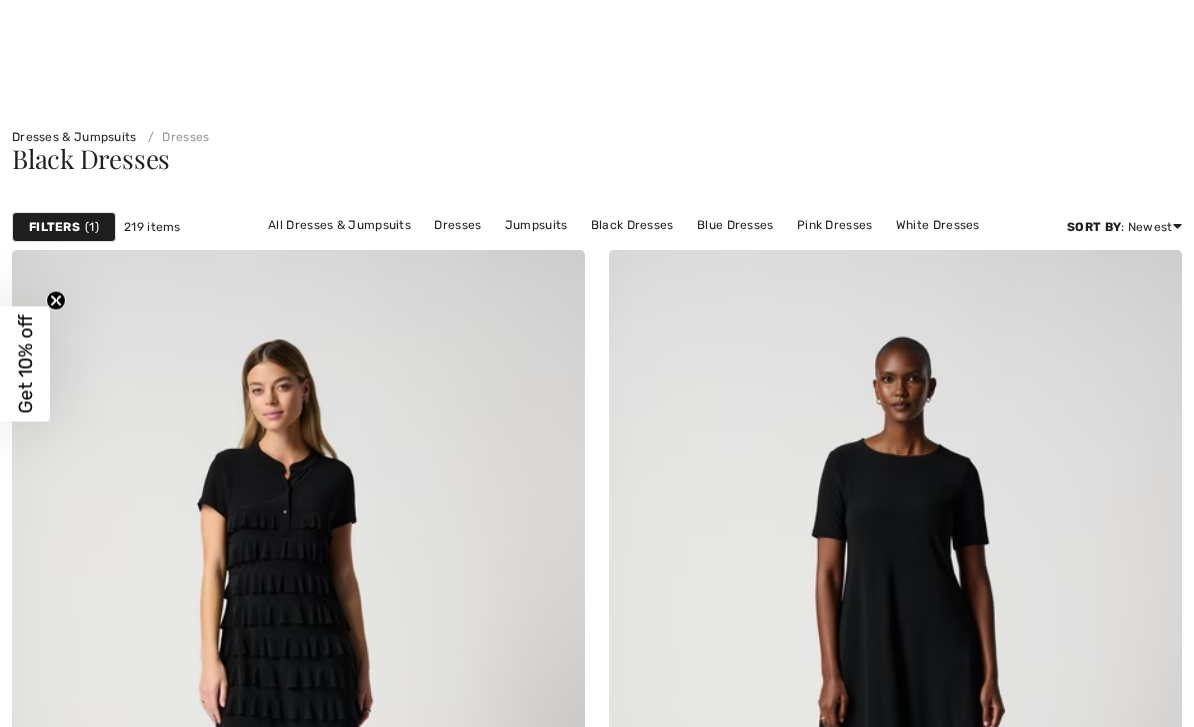 scroll, scrollTop: 686, scrollLeft: 0, axis: vertical 